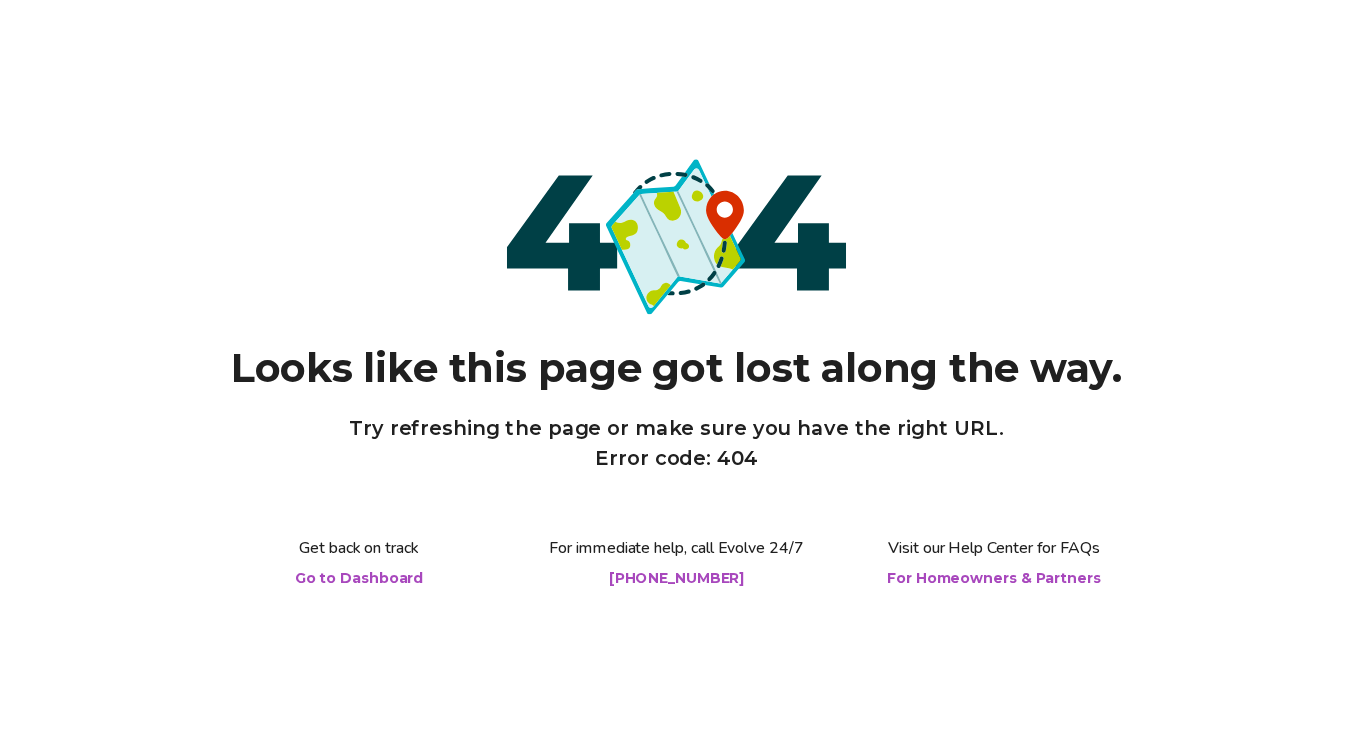 scroll, scrollTop: 0, scrollLeft: 0, axis: both 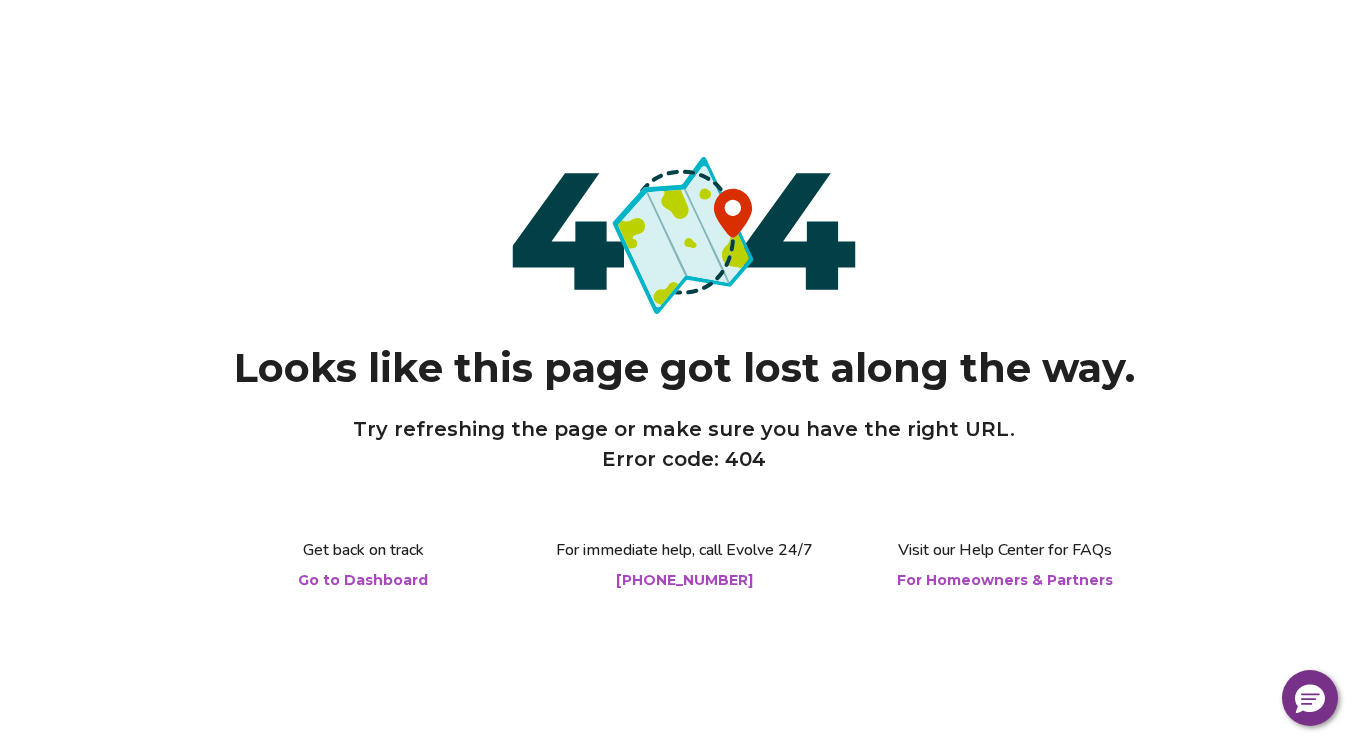 click on "Go to Dashboard" at bounding box center (363, 580) 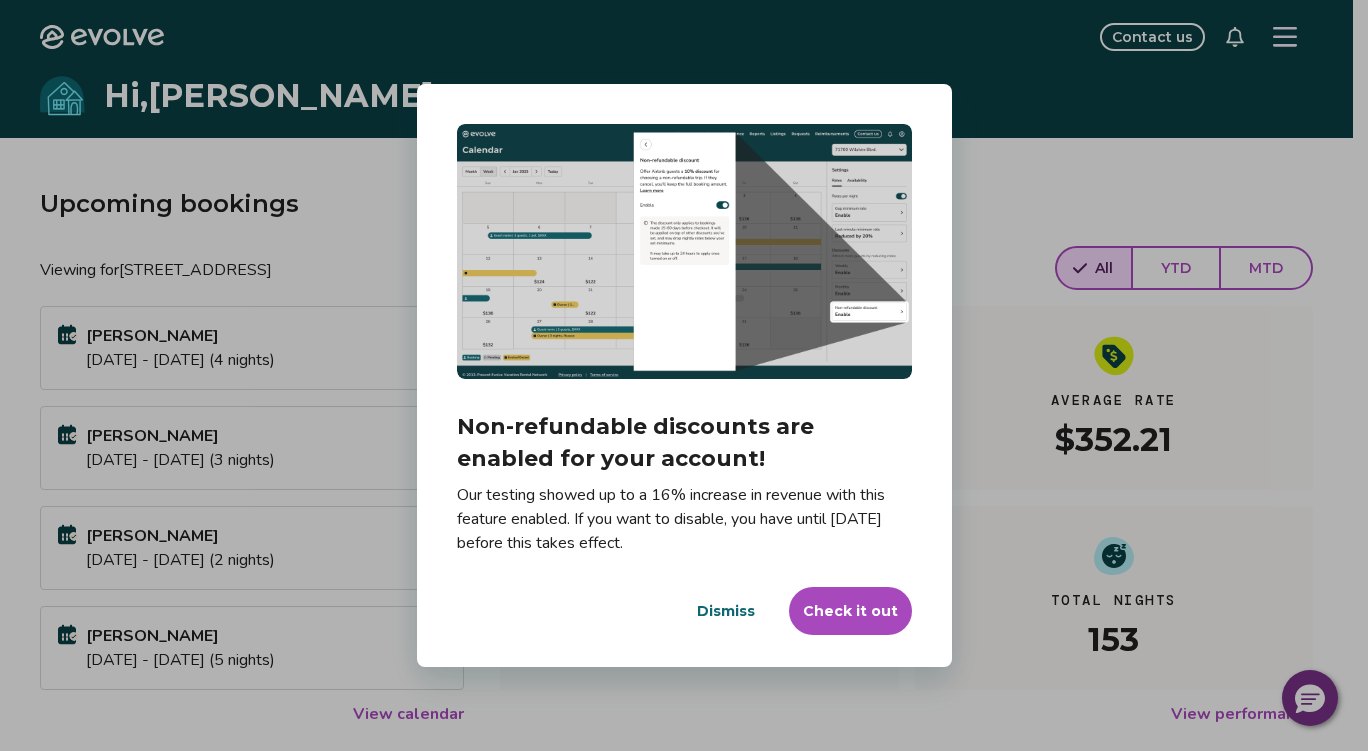 click on "Check it out" at bounding box center (850, 611) 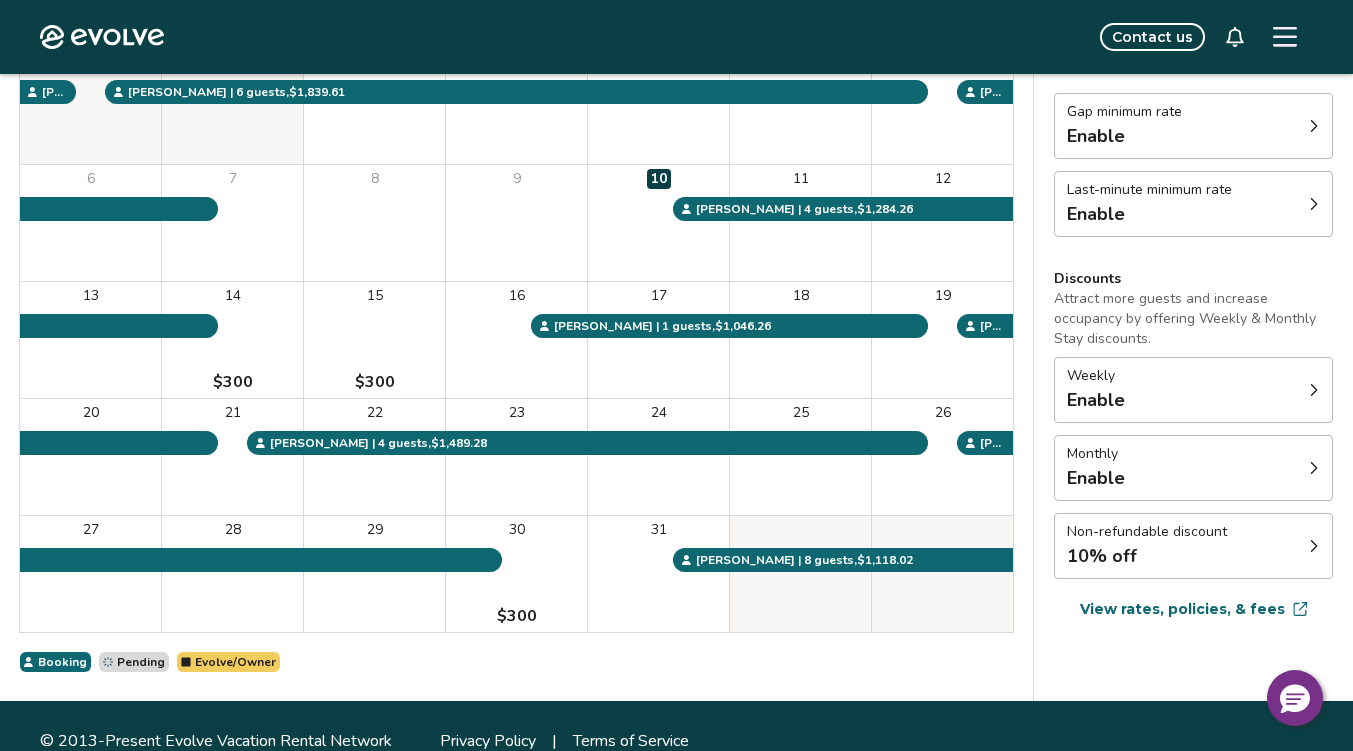 scroll, scrollTop: 254, scrollLeft: 0, axis: vertical 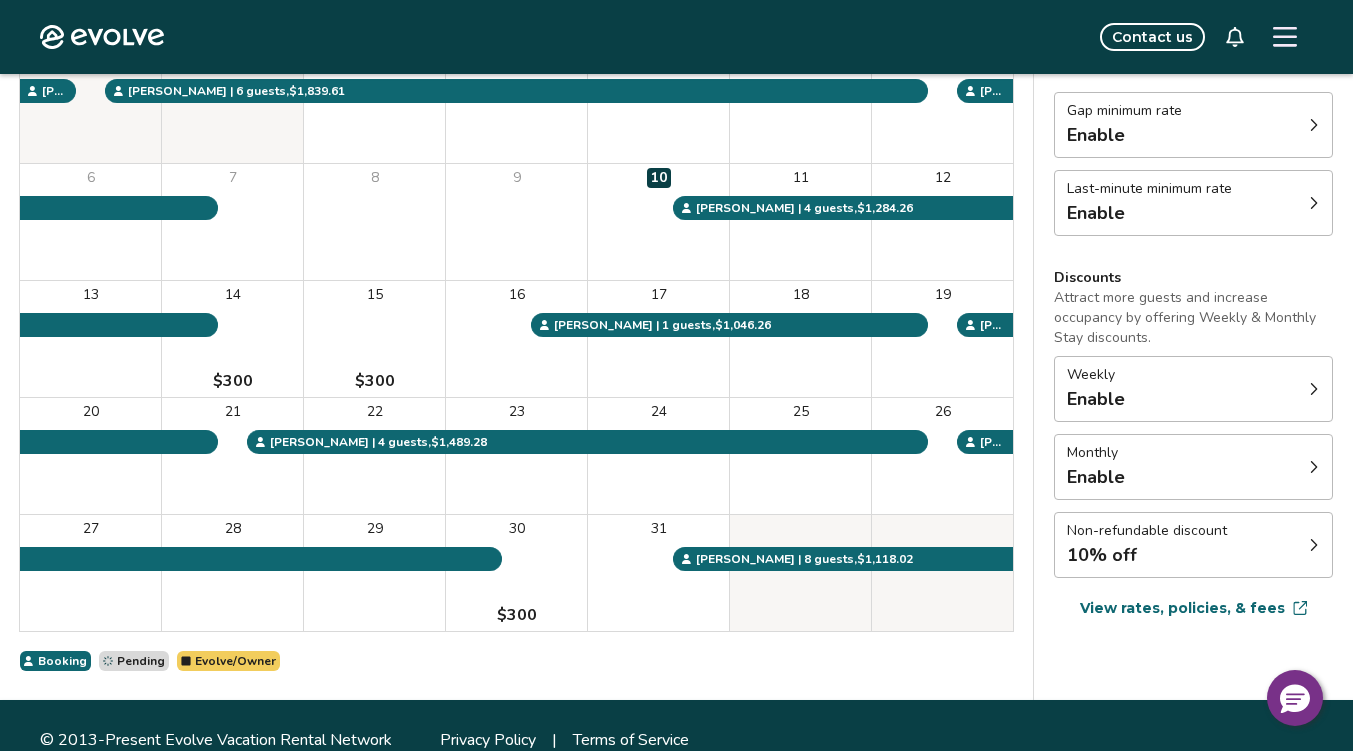 click on "Non-refundable discount 10% off" at bounding box center (1193, 545) 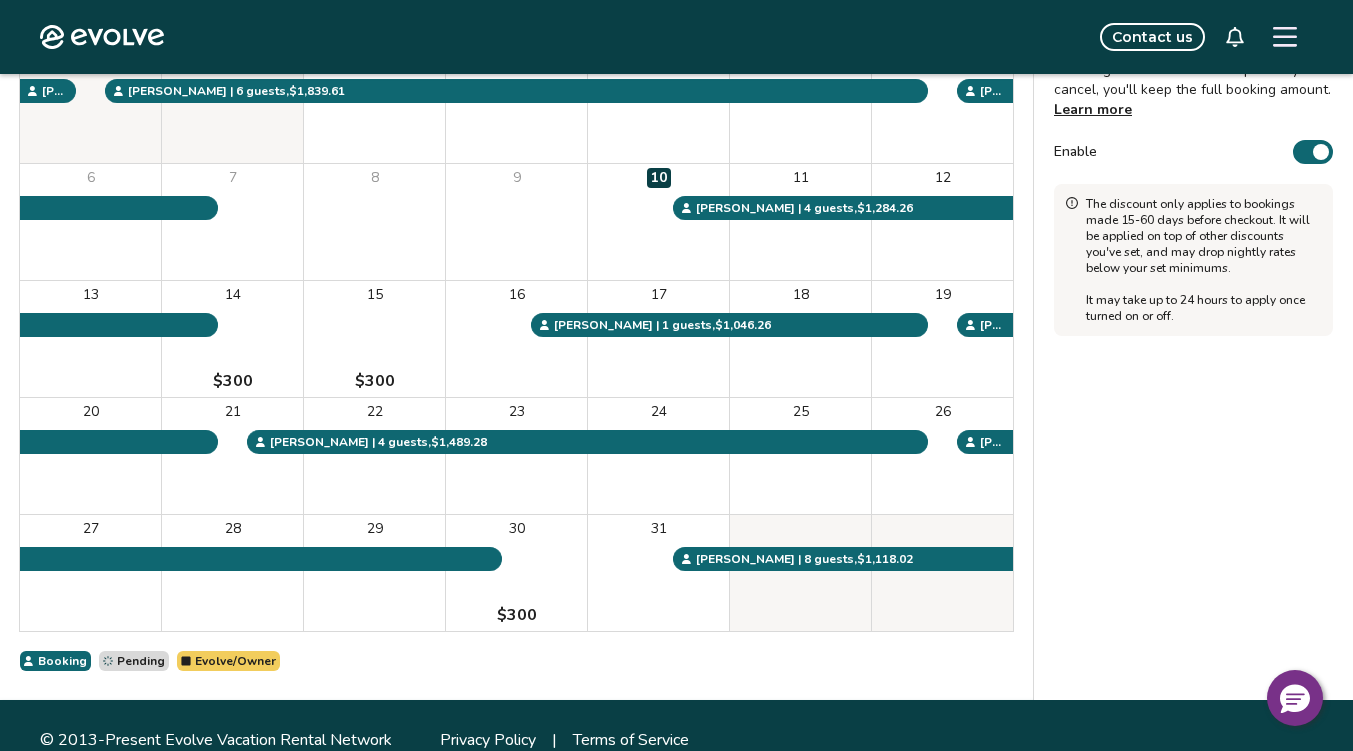 click on "Enable" at bounding box center [1313, 152] 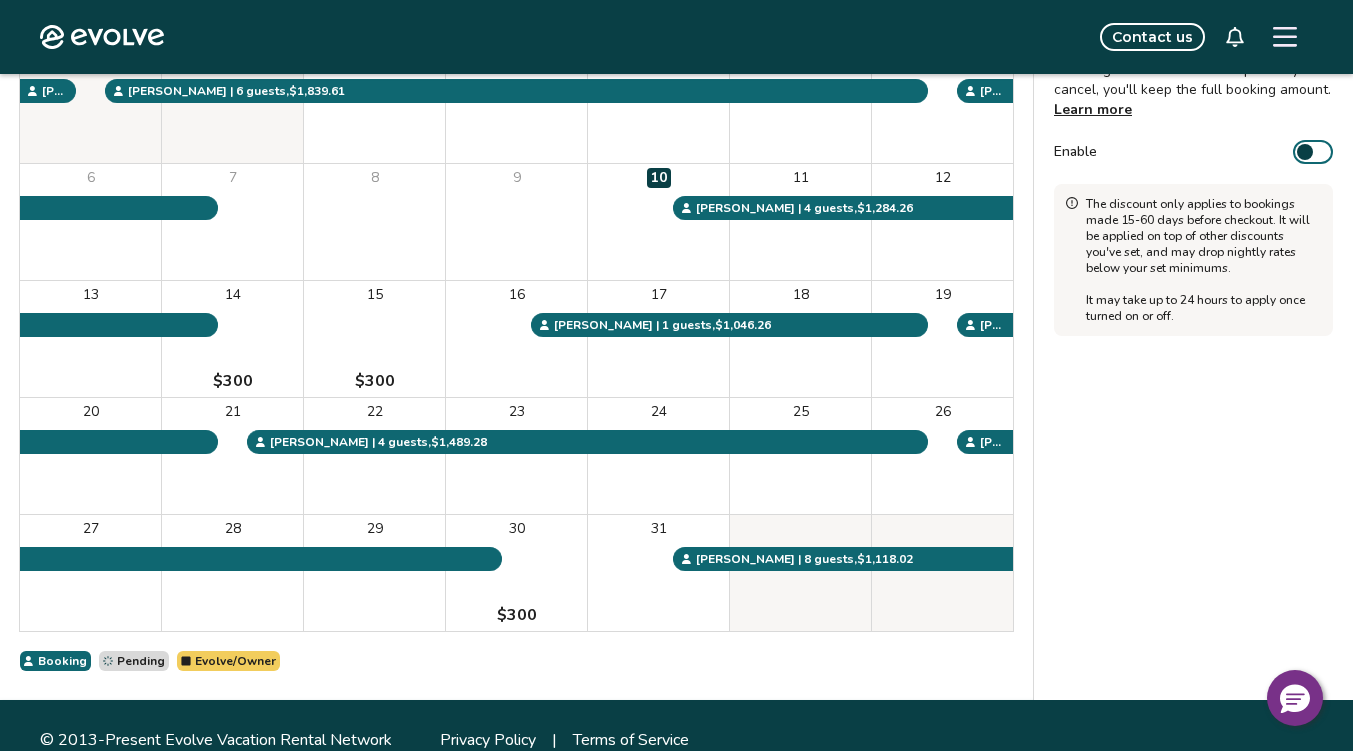scroll, scrollTop: 0, scrollLeft: 0, axis: both 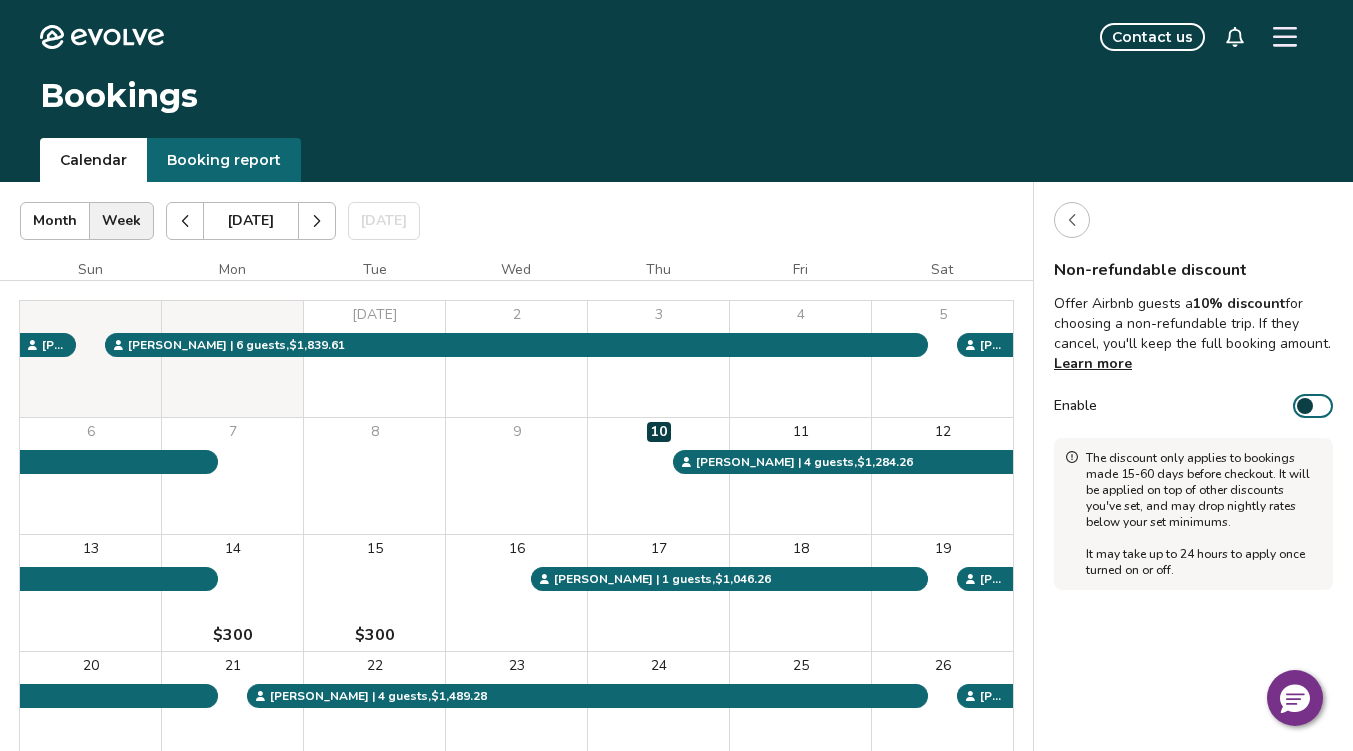 click on "Bookings" at bounding box center (676, 106) 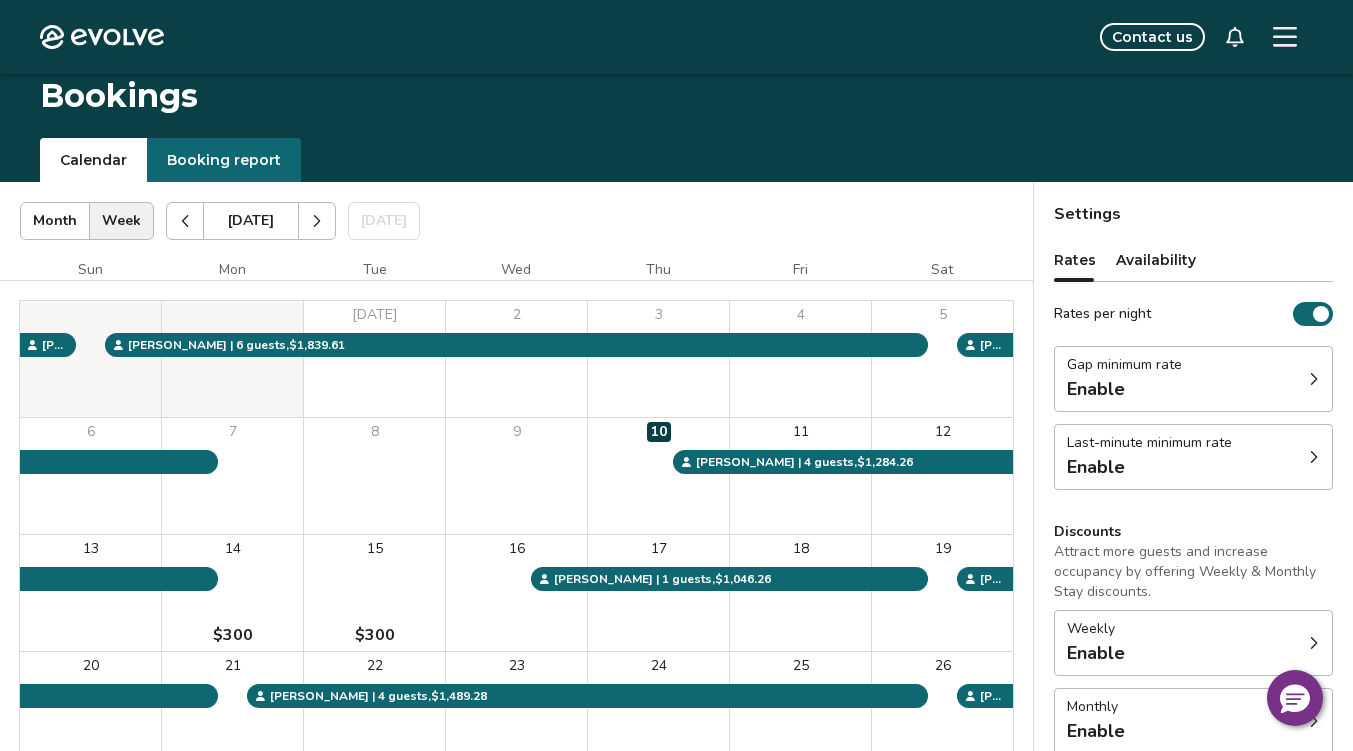 scroll, scrollTop: 141, scrollLeft: 0, axis: vertical 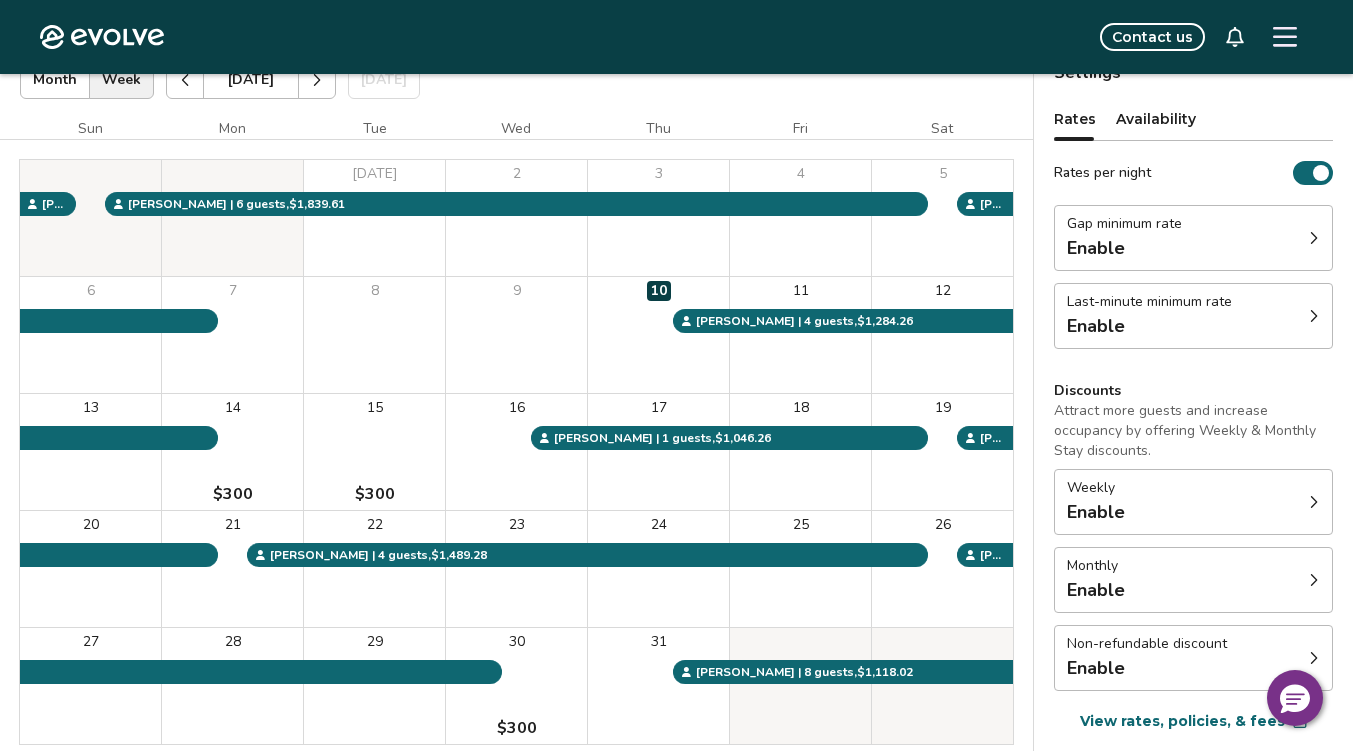click on "Gap minimum rate Enable" at bounding box center (1193, 238) 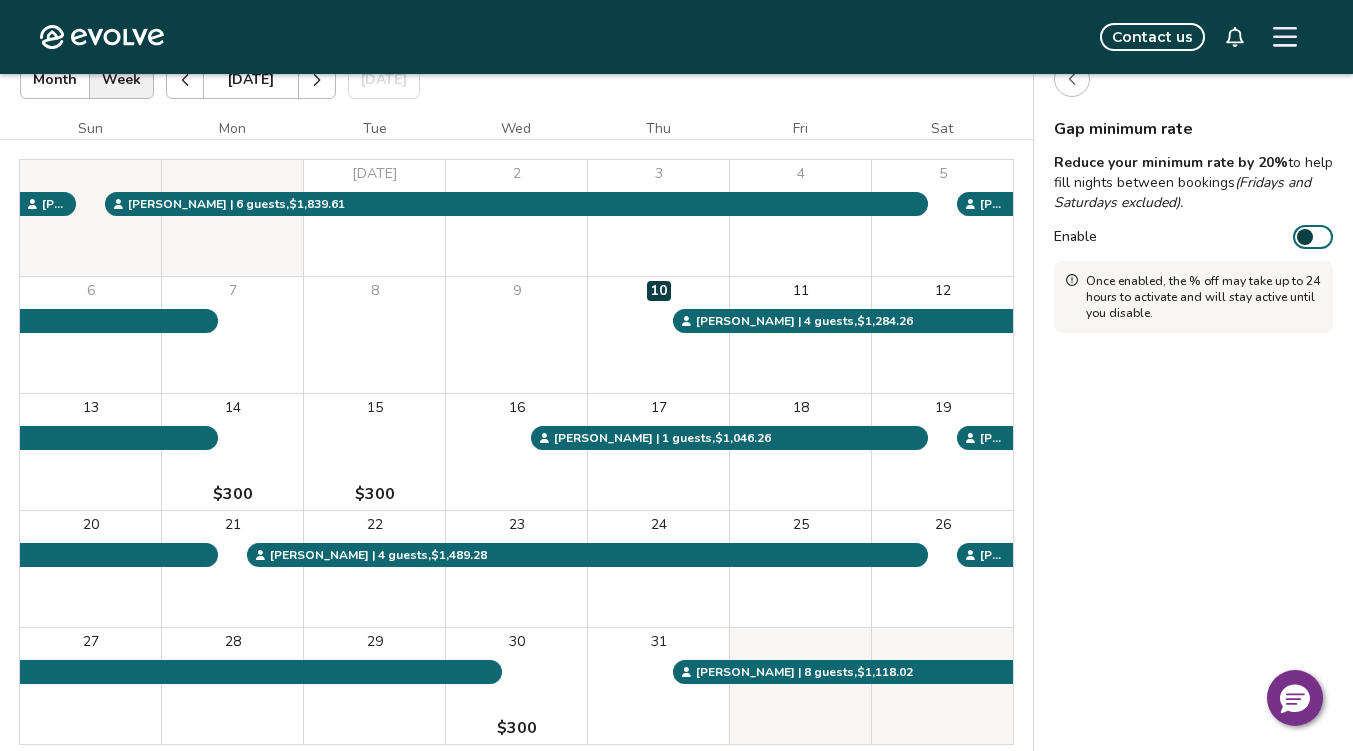 click on "Enable" at bounding box center (1313, 237) 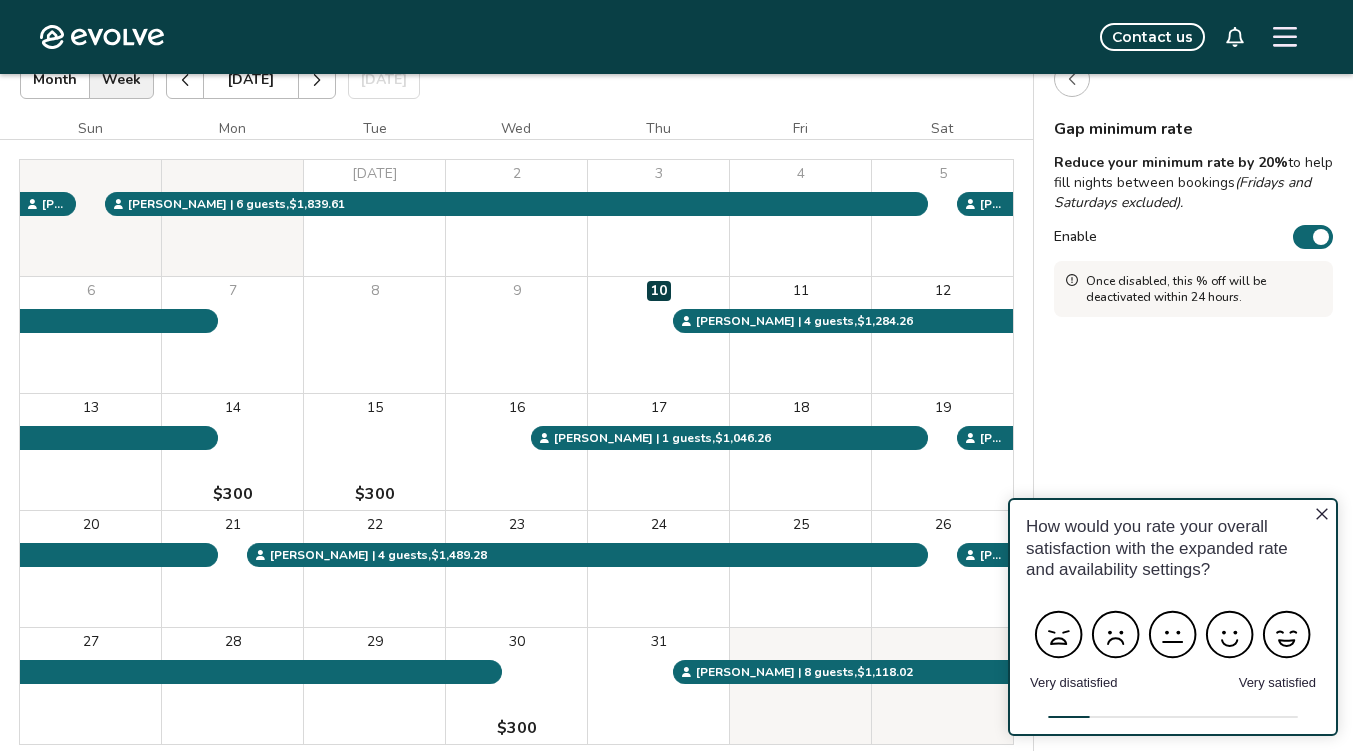 scroll, scrollTop: 0, scrollLeft: 0, axis: both 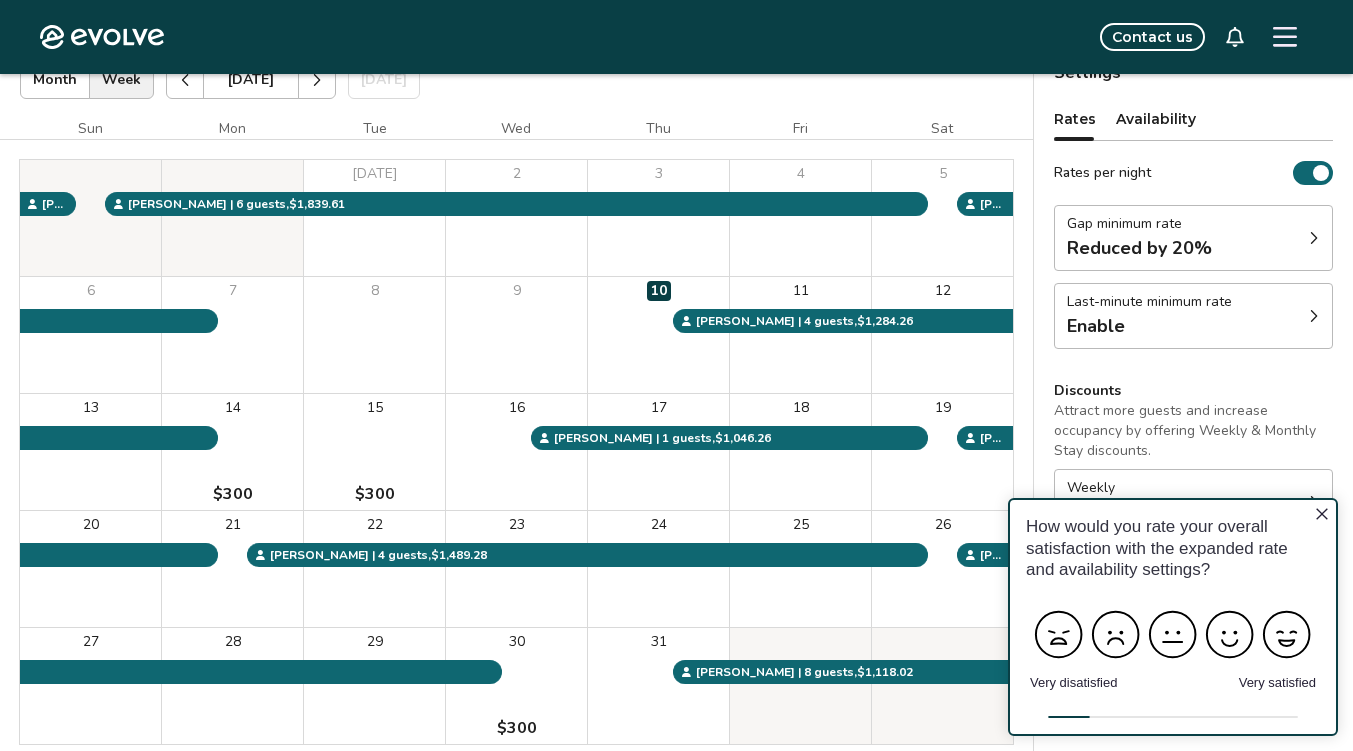 click on "Rates per night" at bounding box center [1313, 173] 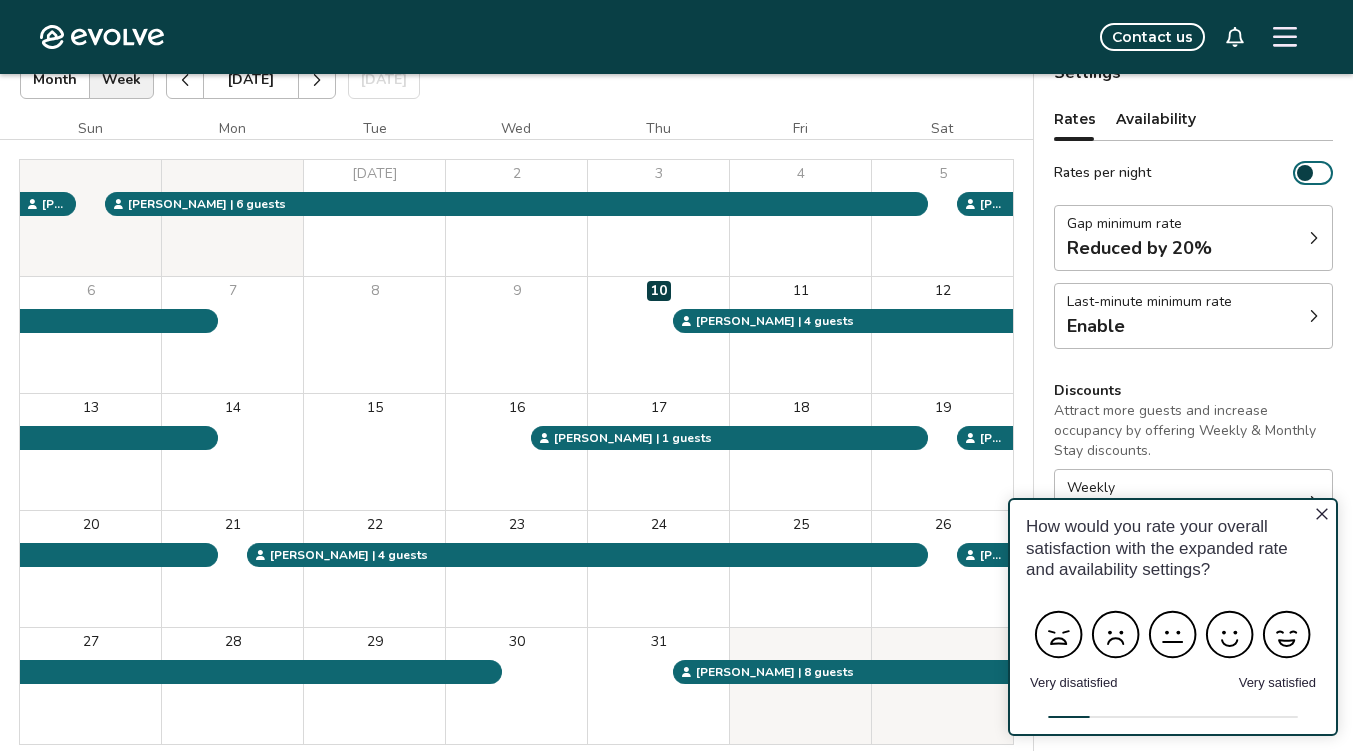 click 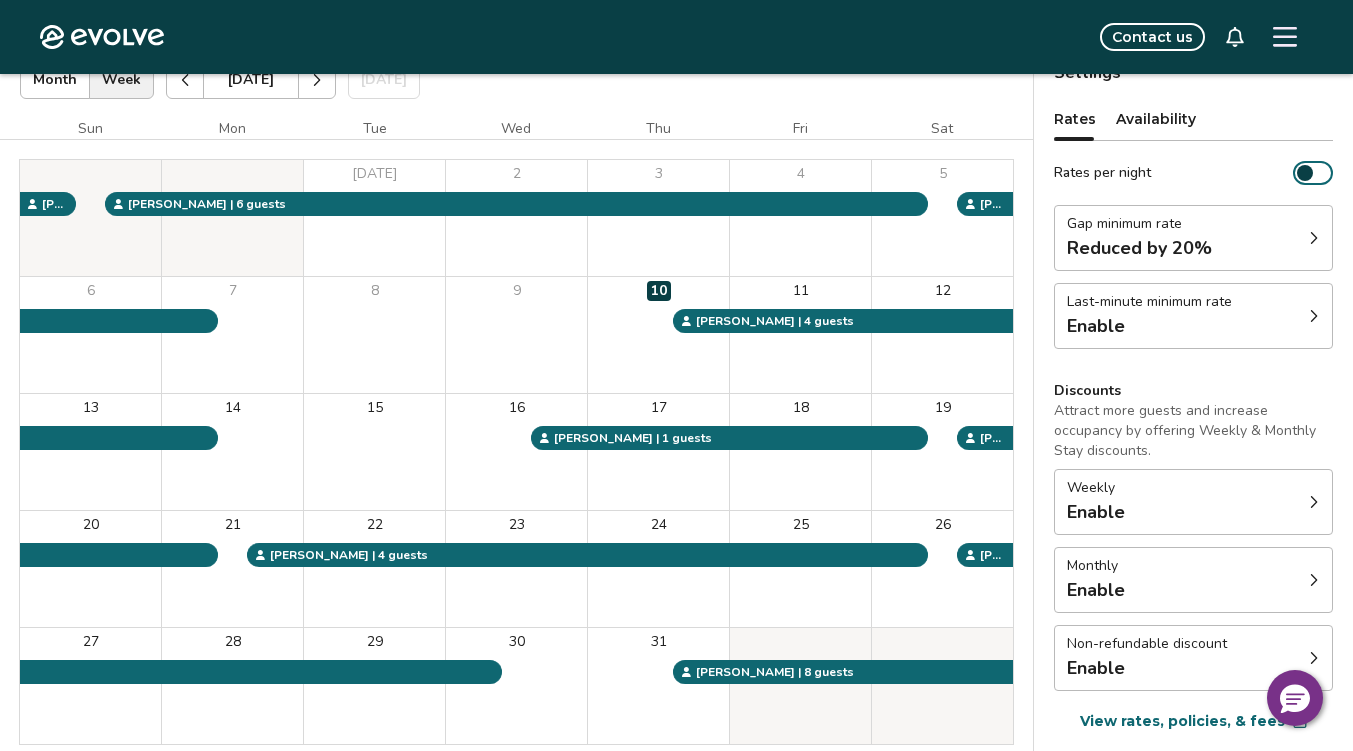 click on "Enable" at bounding box center (1149, 326) 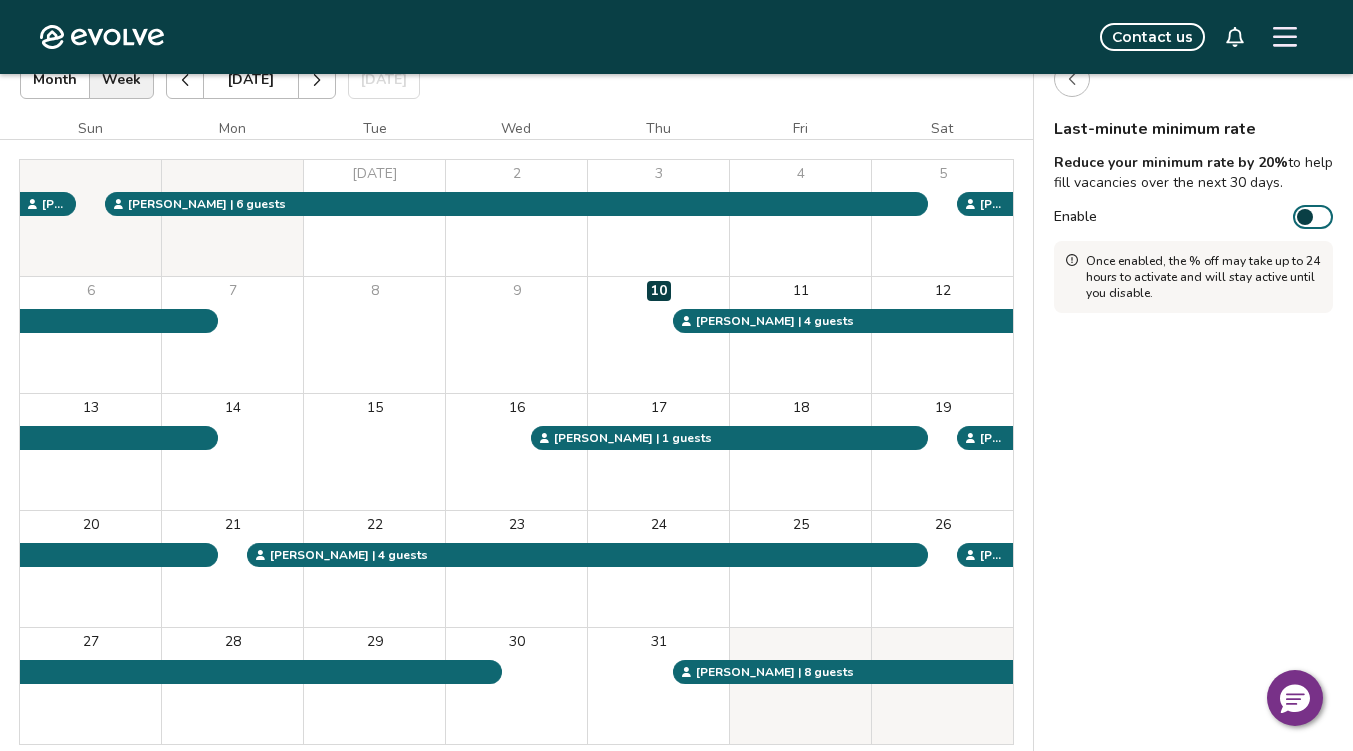 click on "Jul 2025  | Views Month Week Jul 2025 Today Settings" at bounding box center (516, 80) 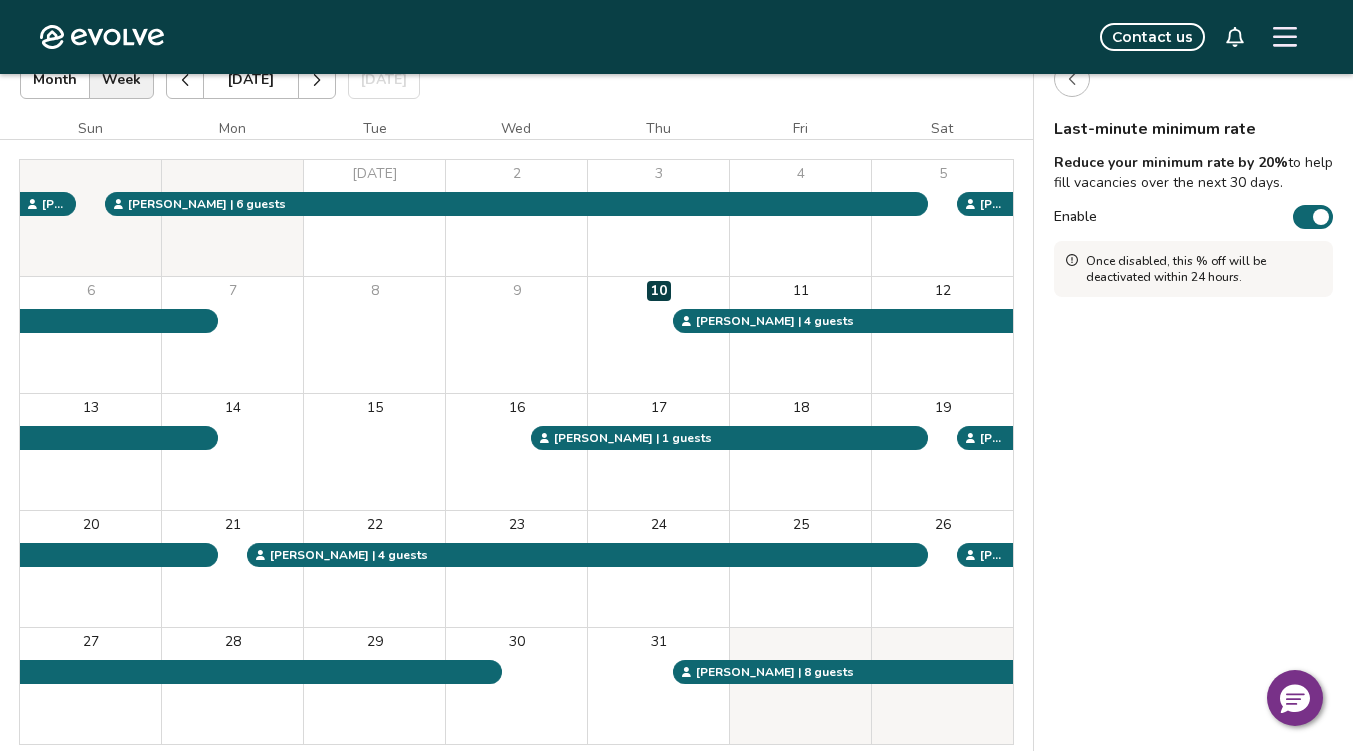 click at bounding box center (1072, 79) 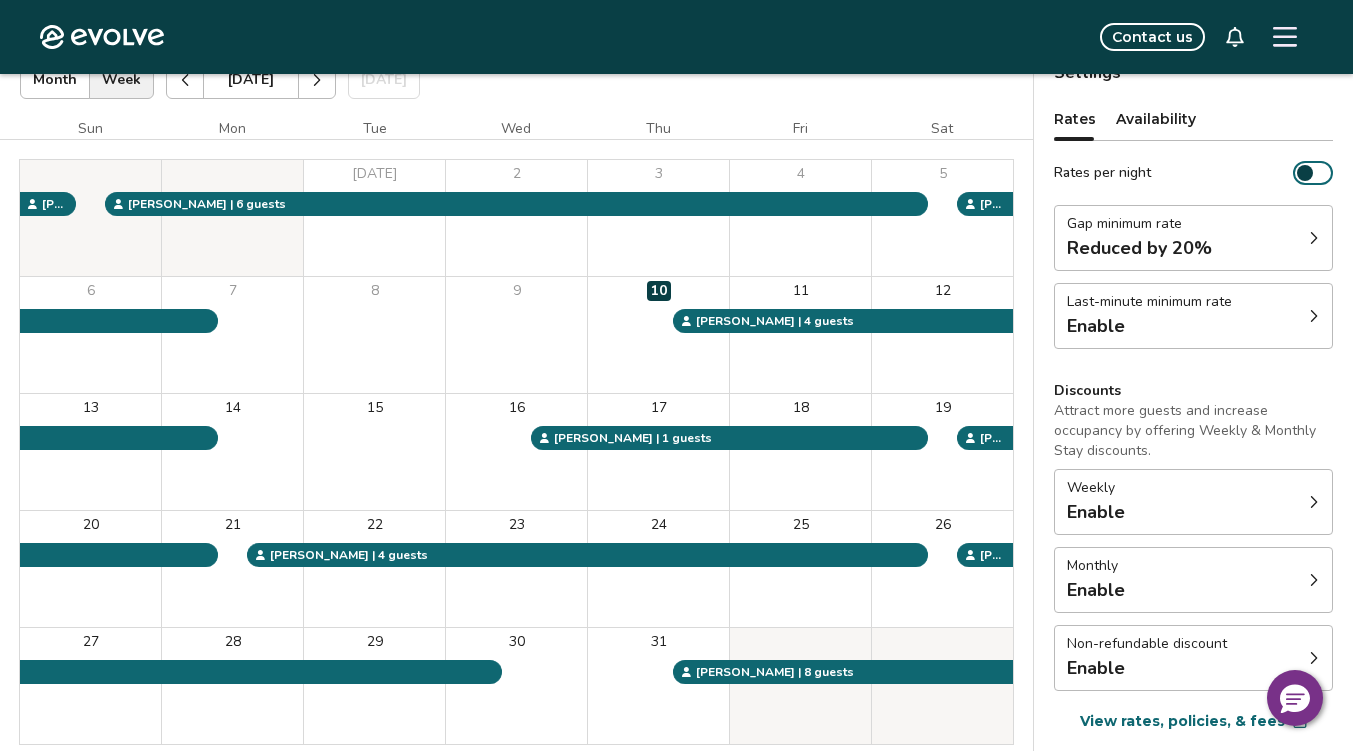 click on "Last-minute minimum rate Enable" at bounding box center [1193, 316] 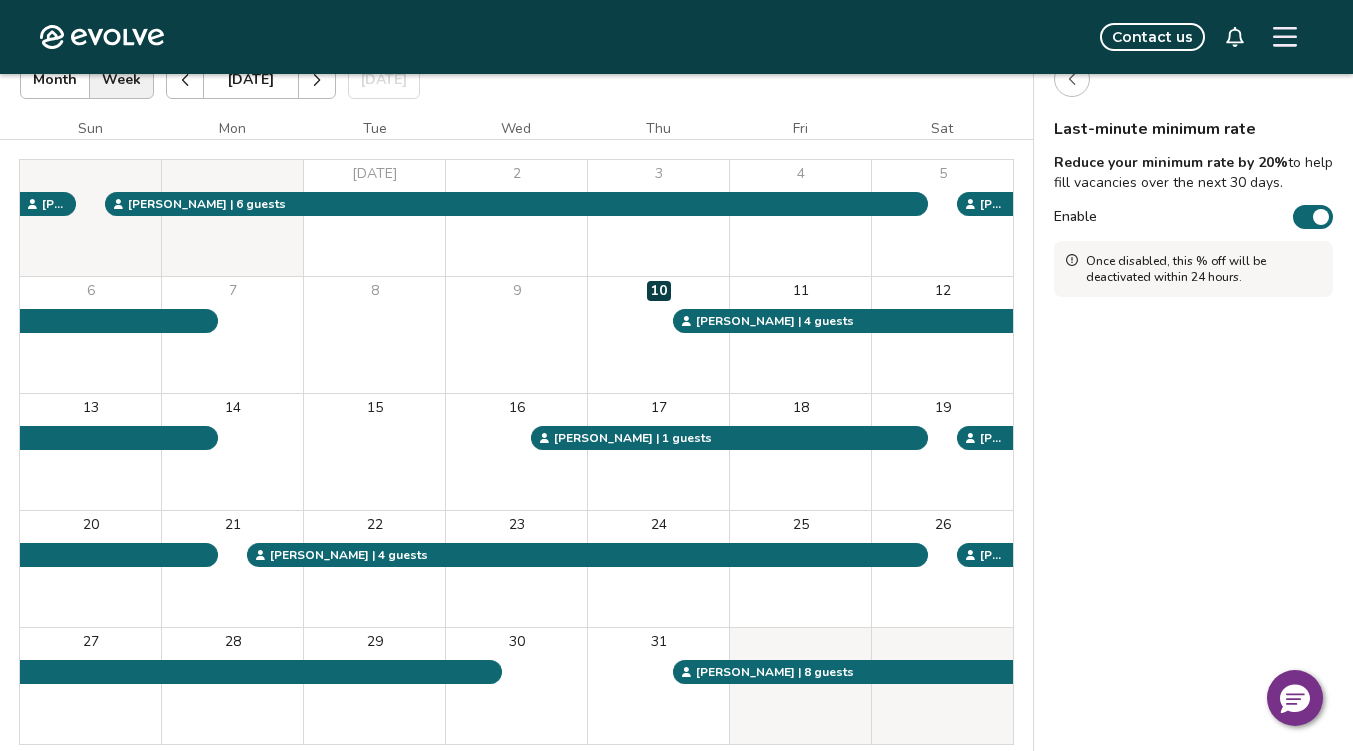 click at bounding box center [1321, 217] 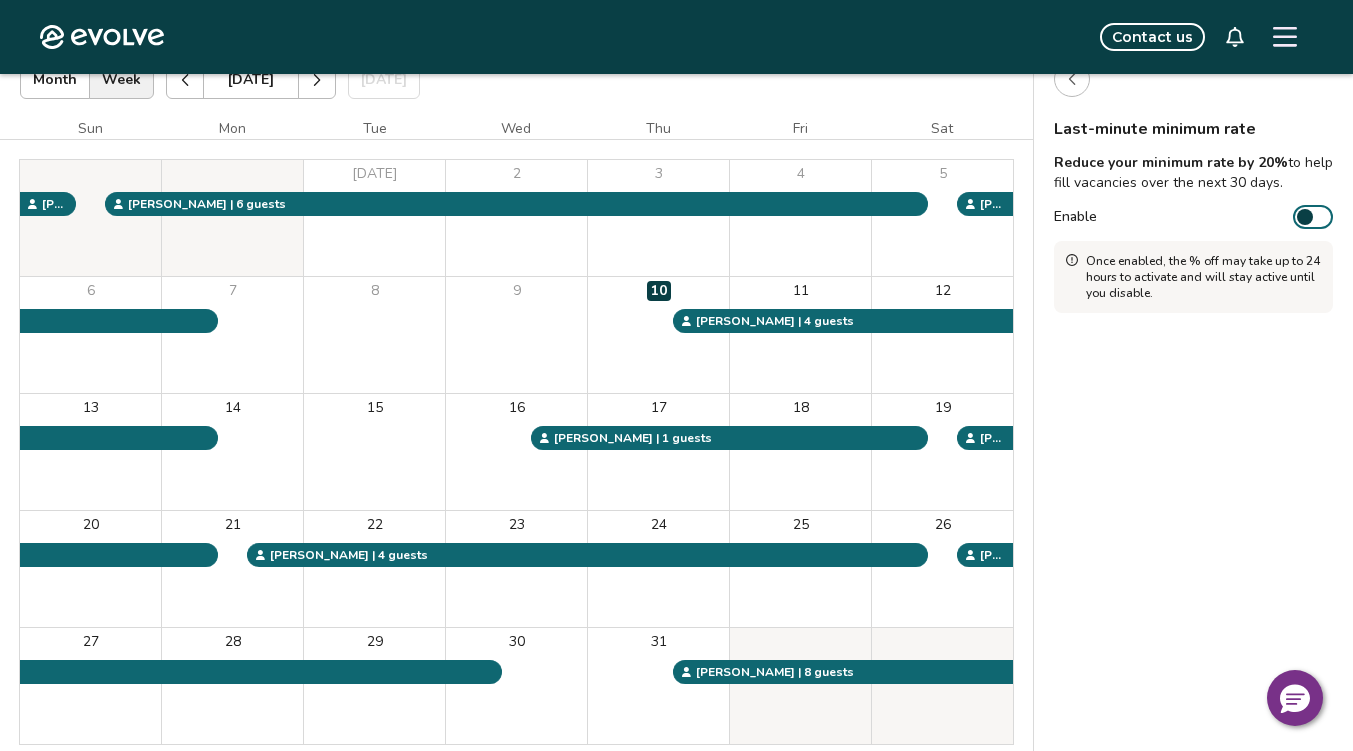 click on "Enable" at bounding box center (1313, 217) 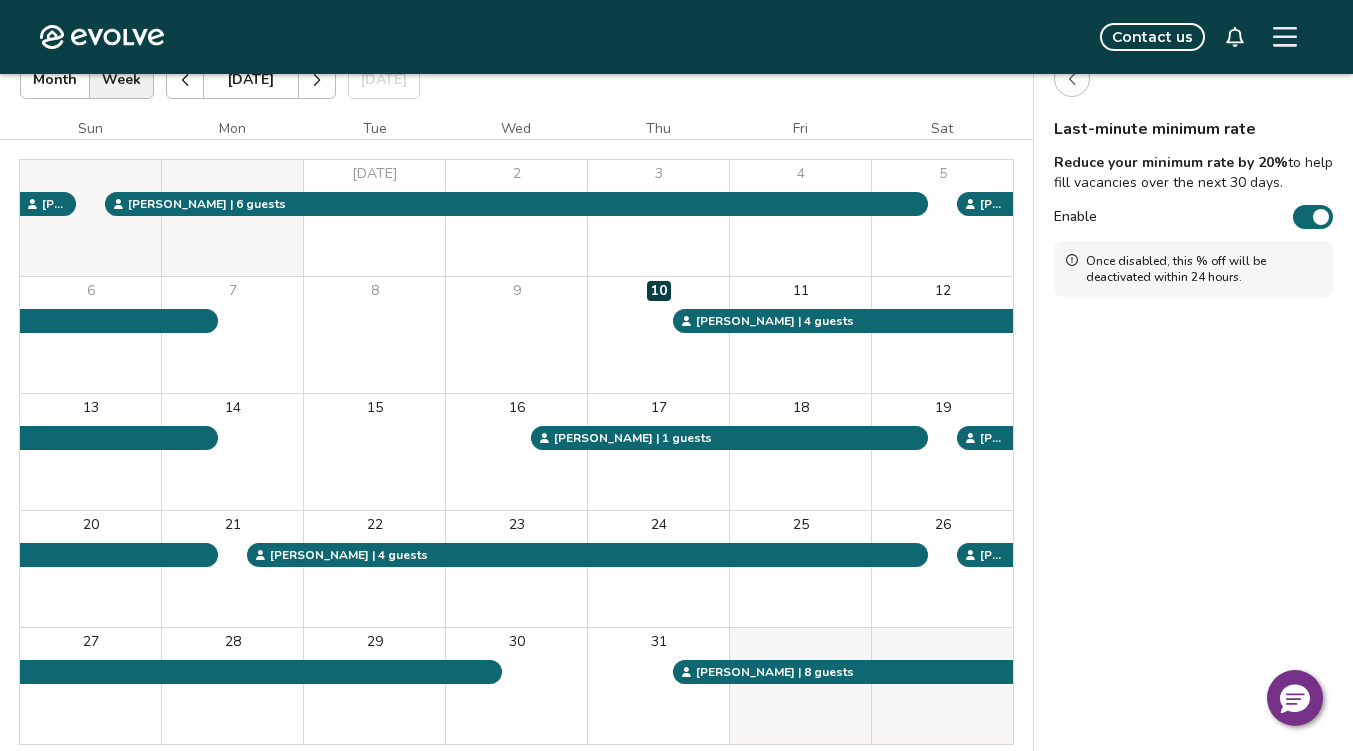 click on "Jul 2025  | Views Month Week Jul 2025 Today Settings 326 Crown Ridge Rd, Unit 2 Jul 2025 Sun Mon Tue Wed Thu Fri Sat Jul 1 2 3 4 5 6 7 8 9 10 11 12 13 14 15 16 17 18 19 20 21 22 23 24 25 26 27 28 29 30 31 Heather N. | 2 guests Gary H. | 4 guests Mike F. | 6 guests Keith W. | 6 guests Kenyon K. | 8 guests William C. | 1 guests Shabbir Hussain M. | 4 guests Hannah D. | 4 guests iwona P. | 4 guests Booking Pending Evolve/Owner" at bounding box center [516, 427] 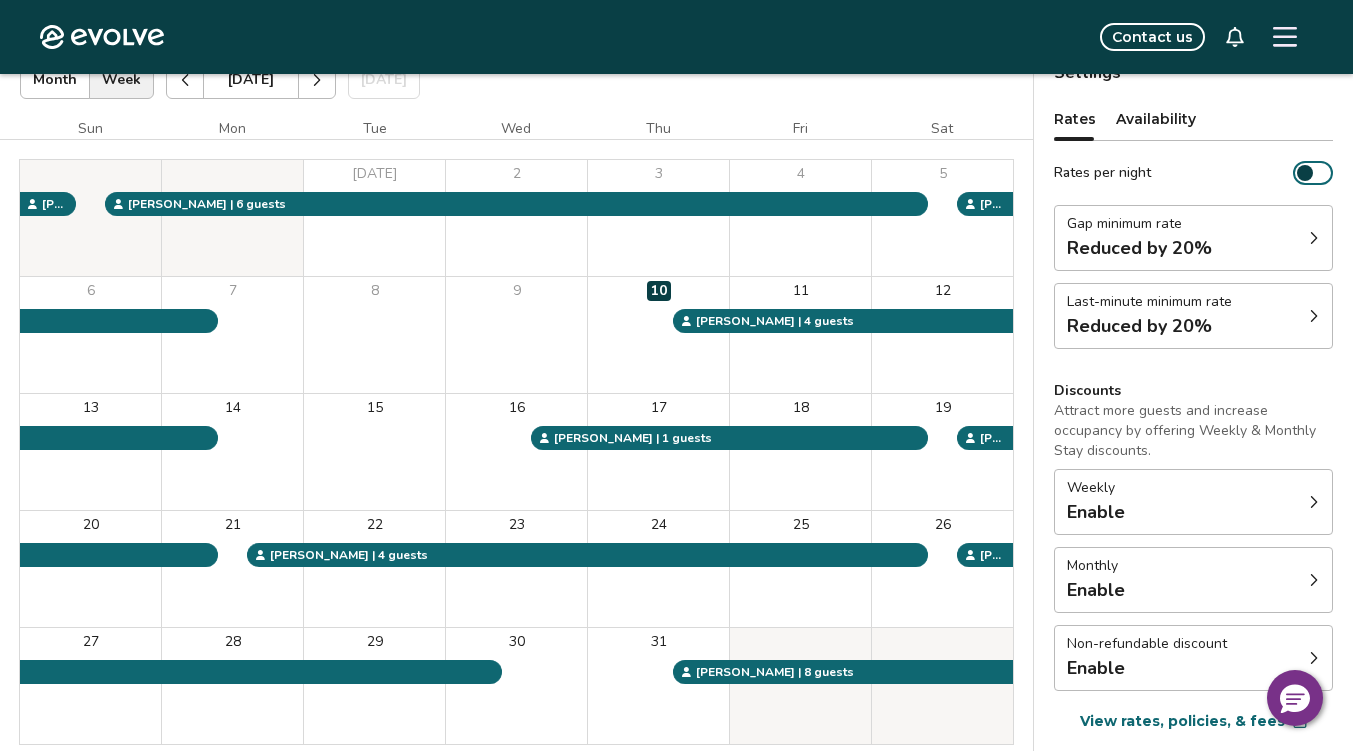 click on "Weekly Enable" at bounding box center [1193, 502] 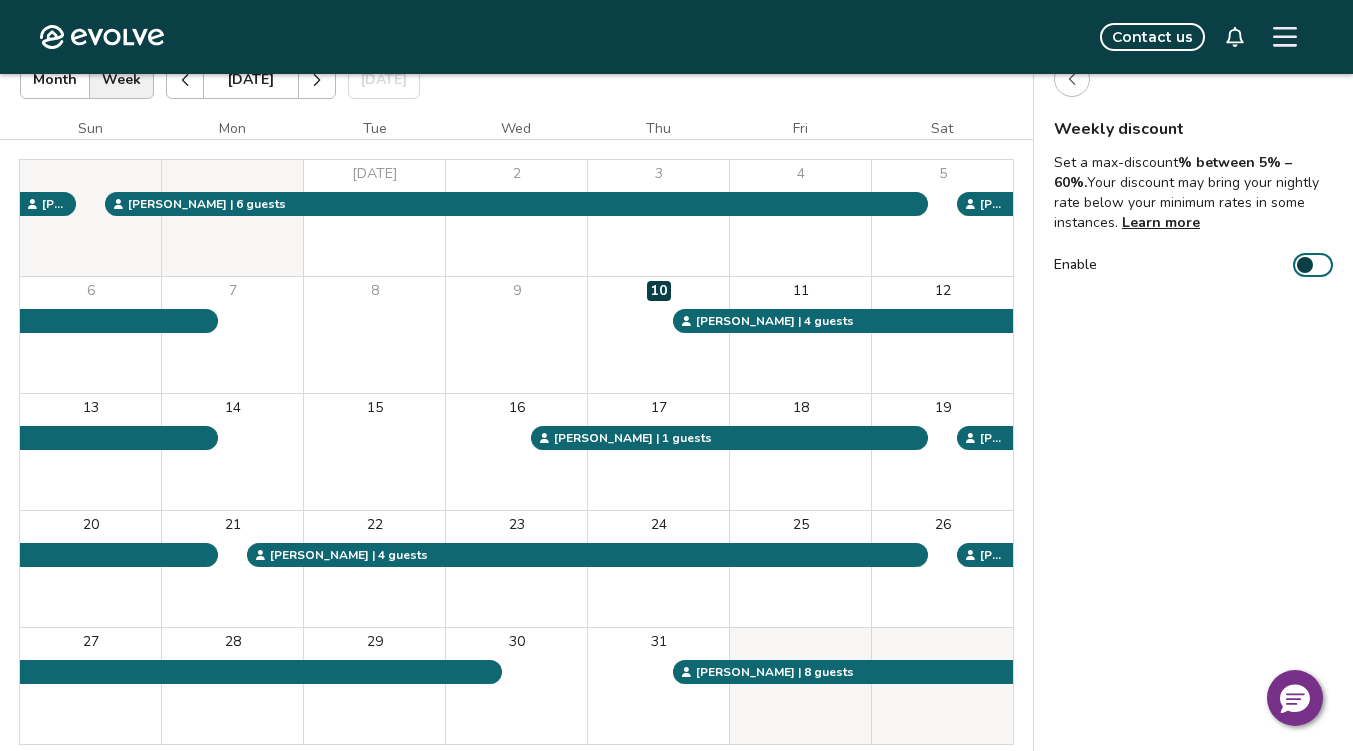 click on "Weekly discount Set a max-discount  % between 5% – 60%.  Your discount may bring your nightly rate below your minimum rates in some instances.   Learn more Enable" at bounding box center (1193, 427) 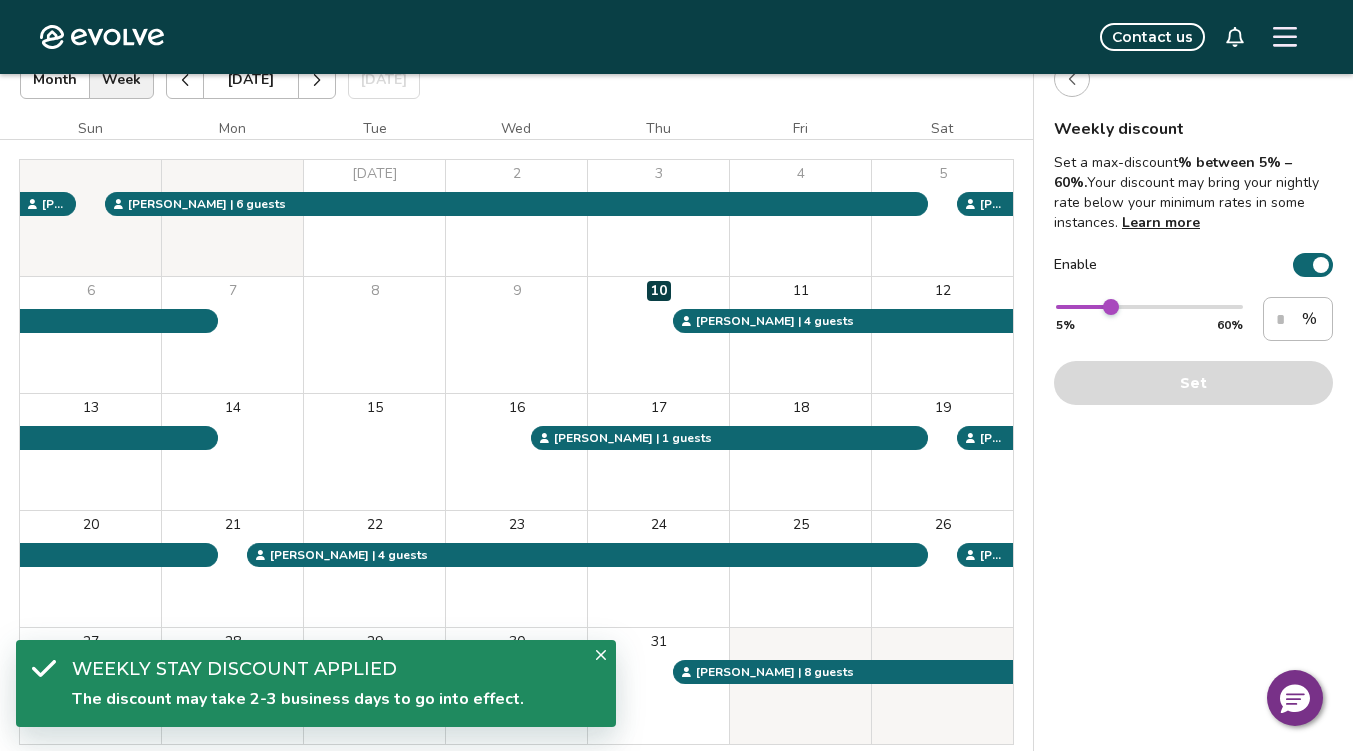 click on "Enable" at bounding box center [1313, 265] 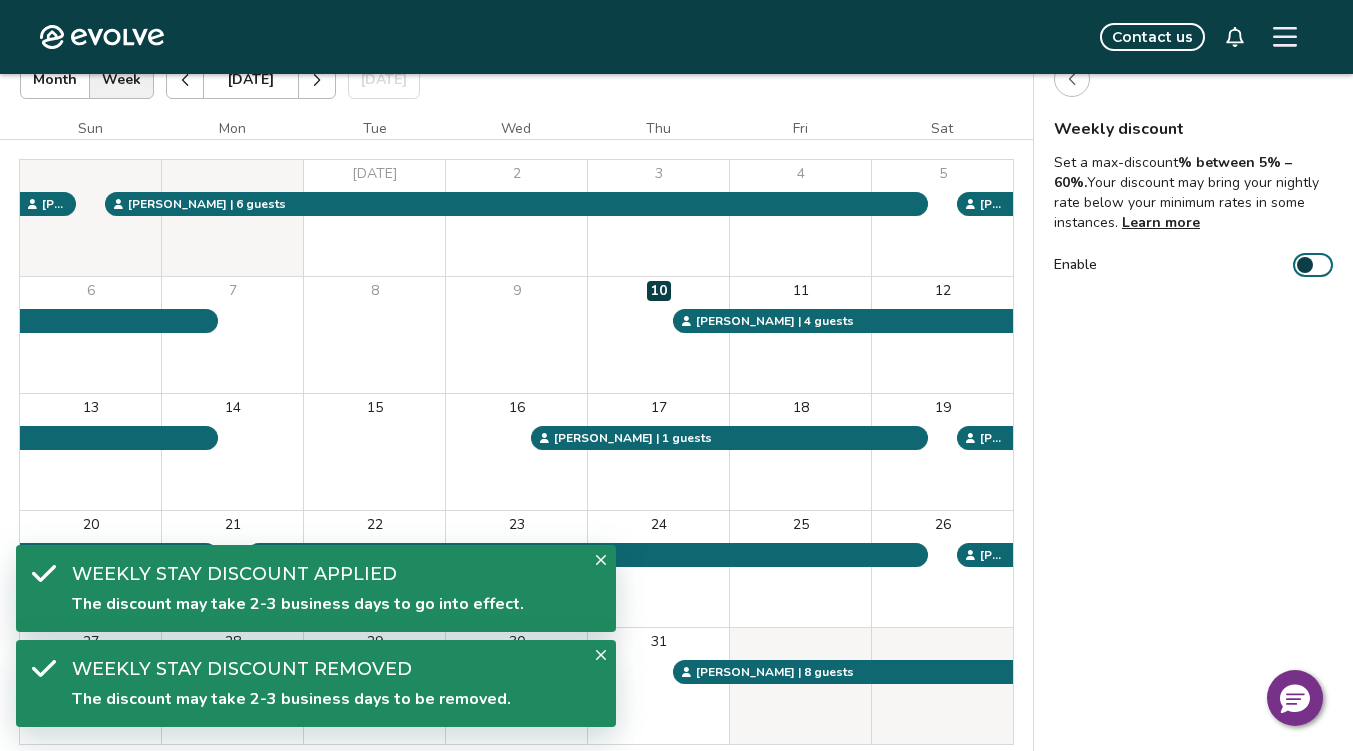 click 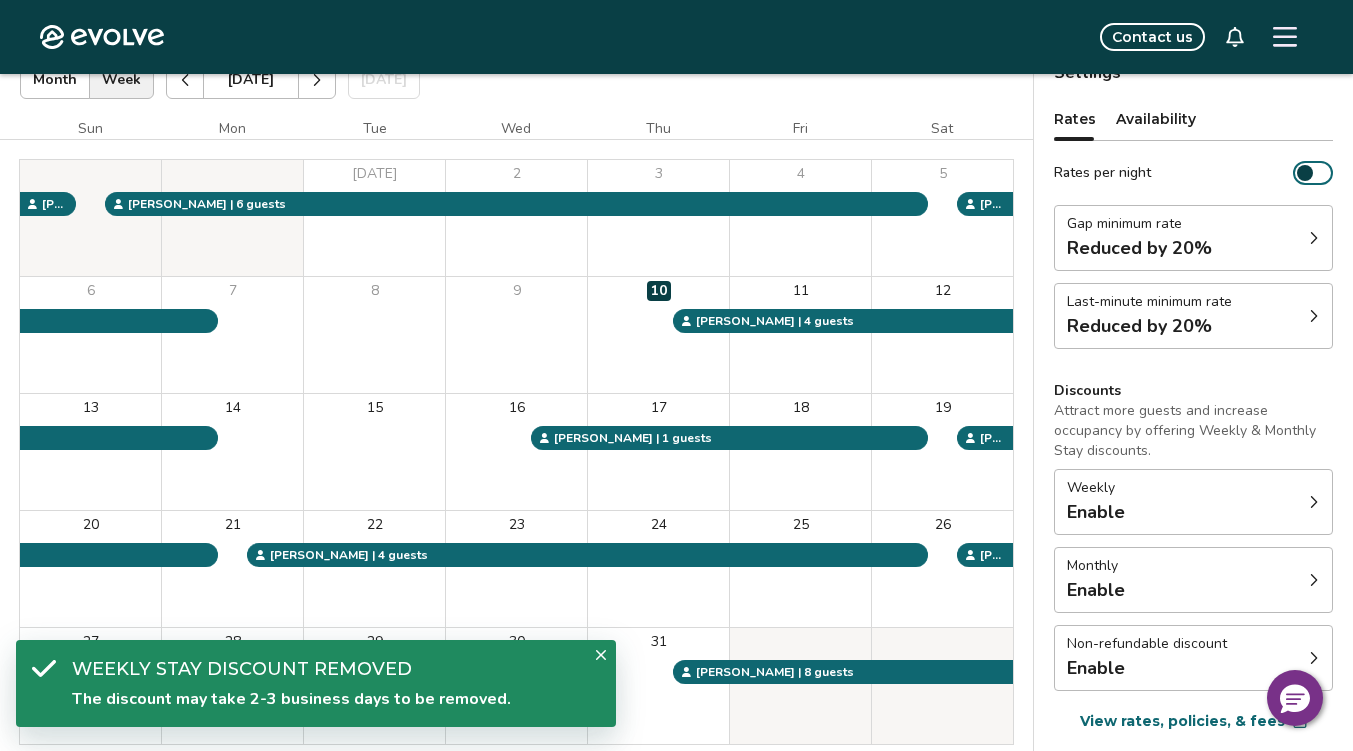 scroll, scrollTop: 283, scrollLeft: 0, axis: vertical 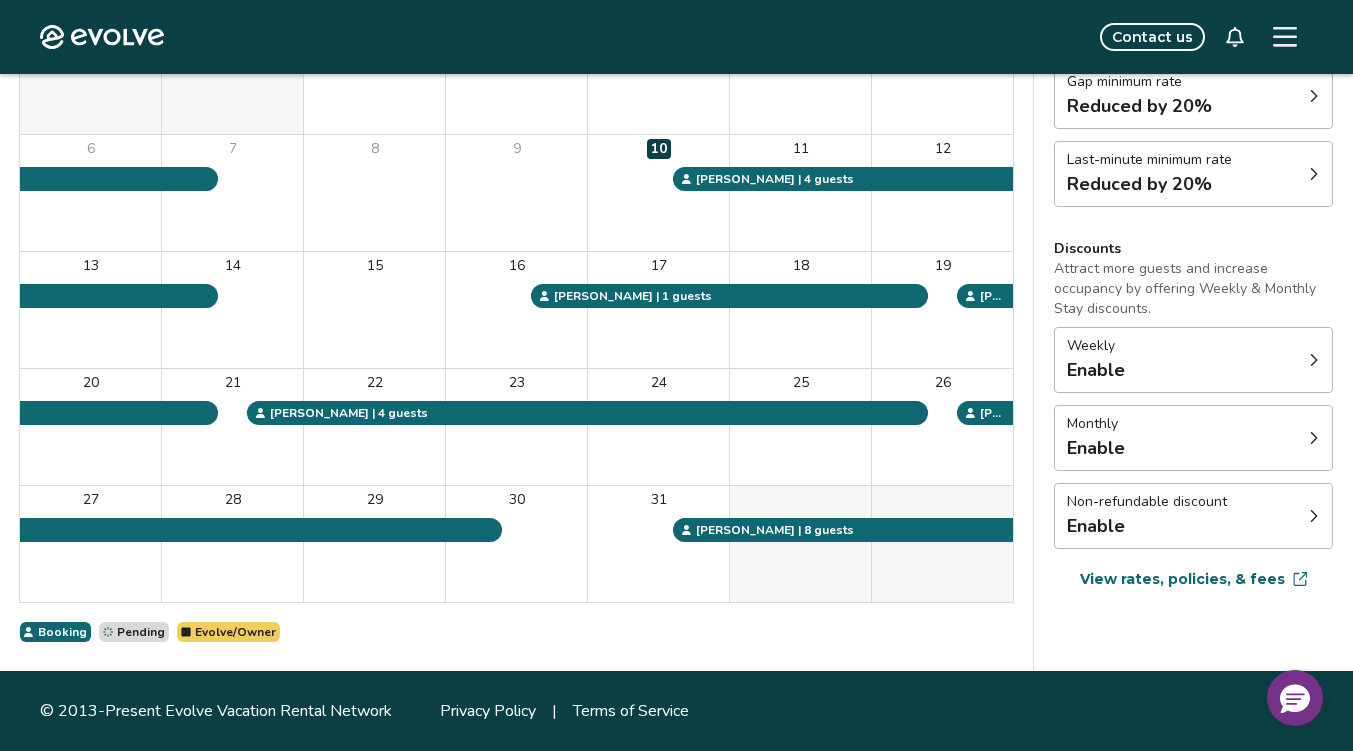 click on "Non-refundable discount Enable" at bounding box center (1193, 516) 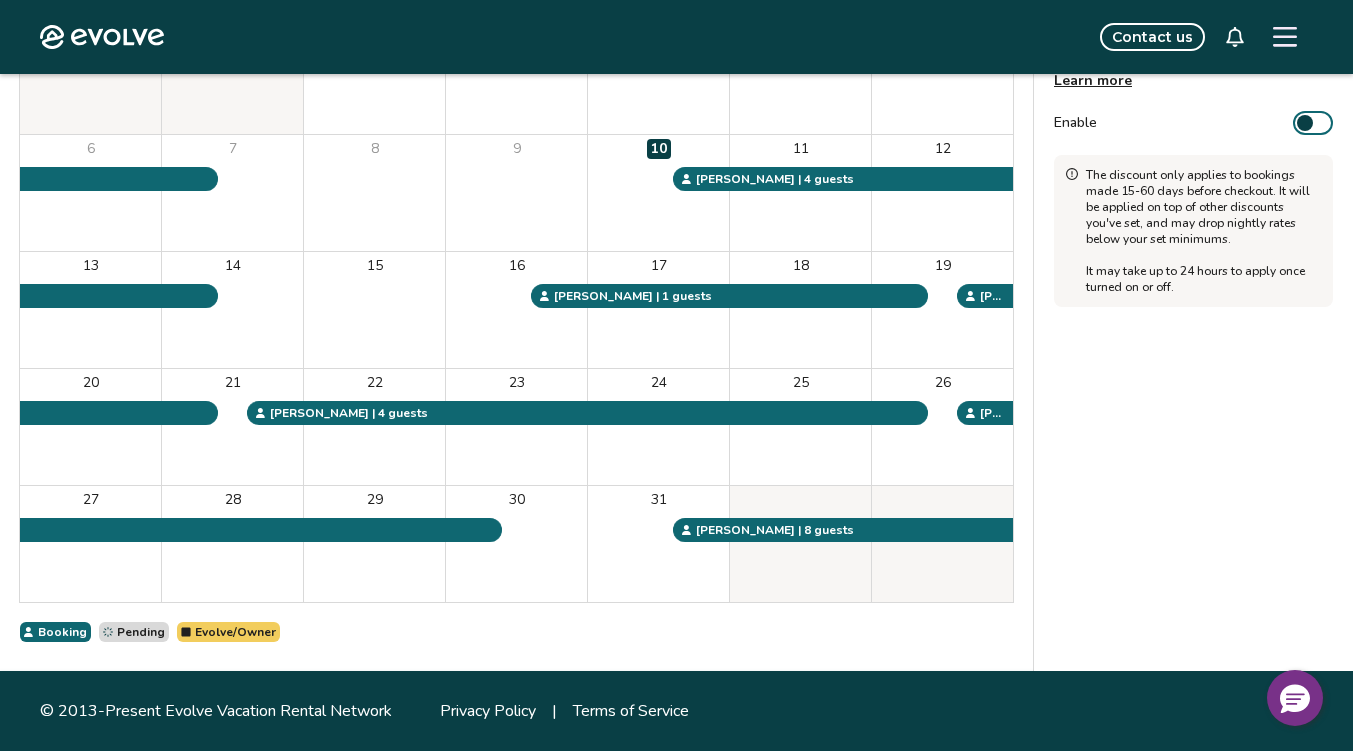 click at bounding box center [1305, 123] 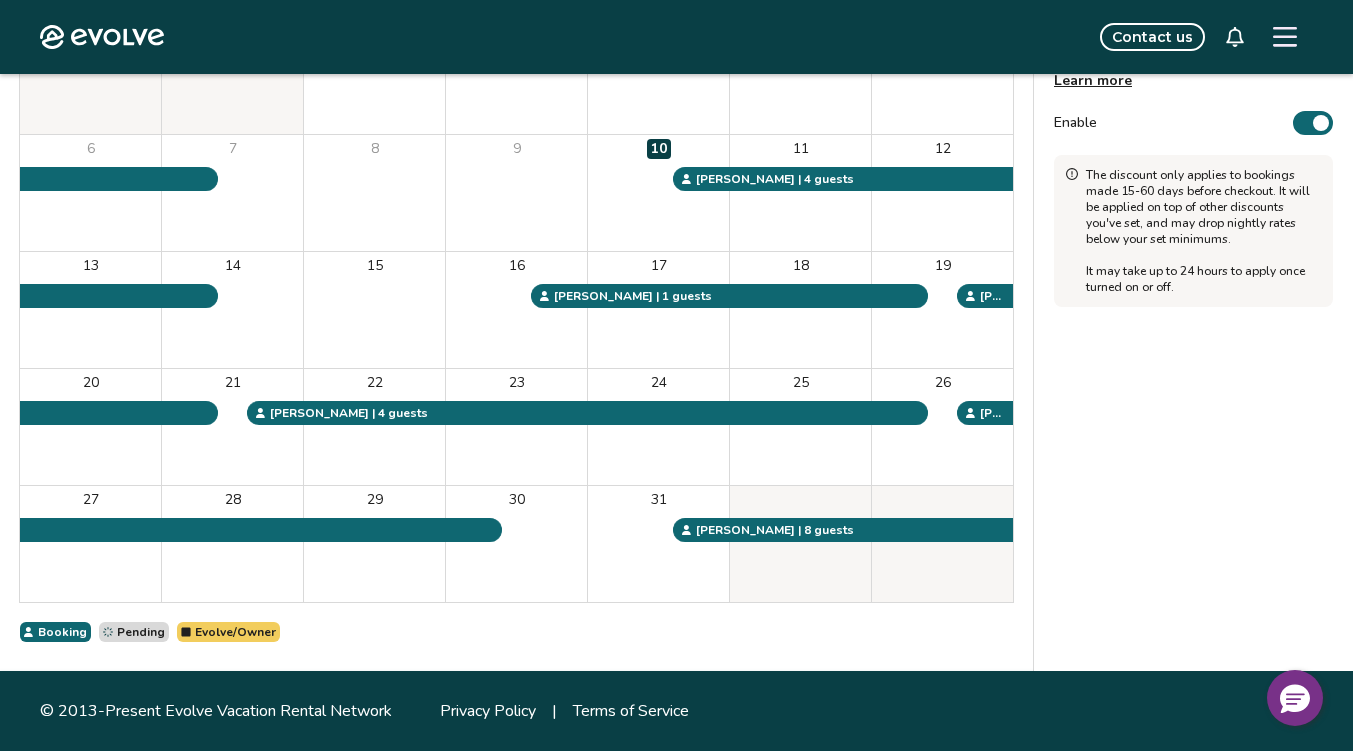 scroll, scrollTop: 0, scrollLeft: 0, axis: both 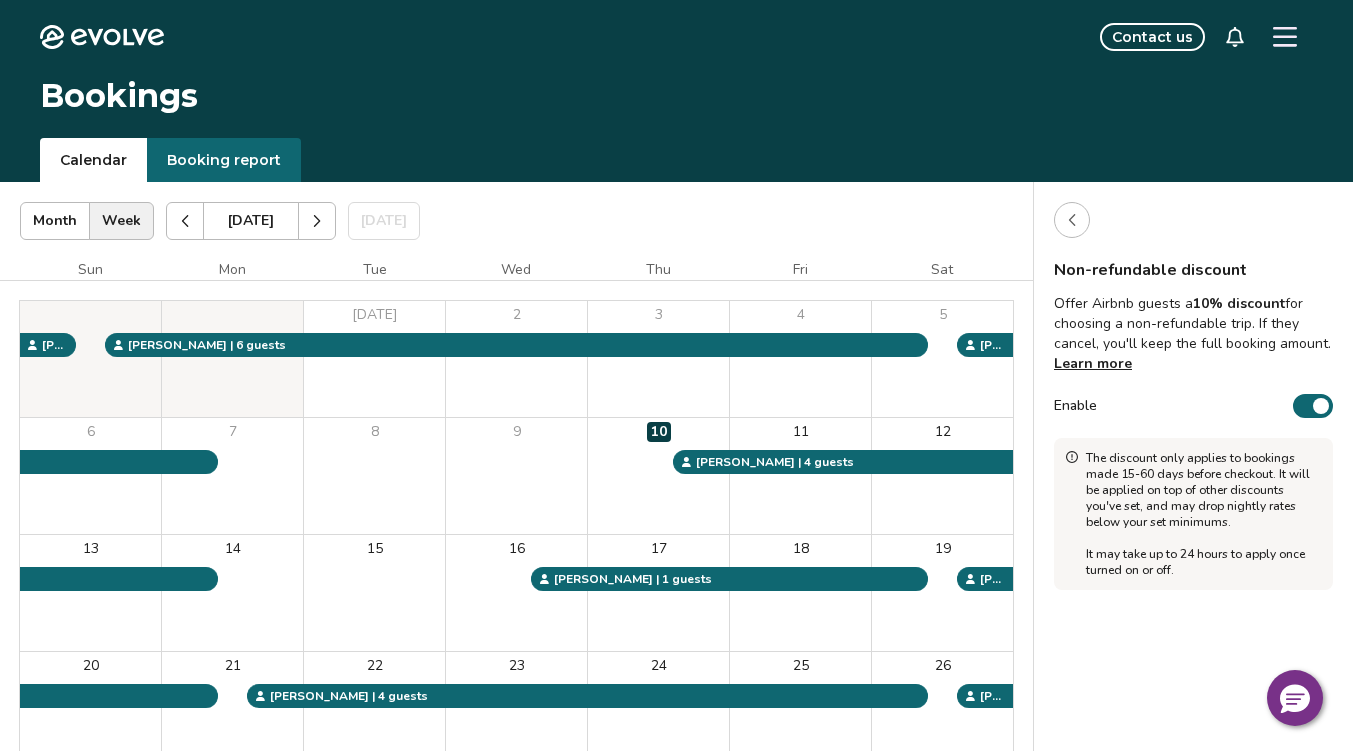 click on "Non-refundable discount Offer Airbnb guests a  10% discount  for choosing a non-refundable trip. If they cancel, you'll keep the full booking amount.   Learn more Enable The discount only applies to bookings made 15-60 days before checkout. It will be applied on top of other discounts you've set, and may drop nightly rates below your set minimums. It may take up to 24 hours to apply once turned on or off." at bounding box center [1193, 568] 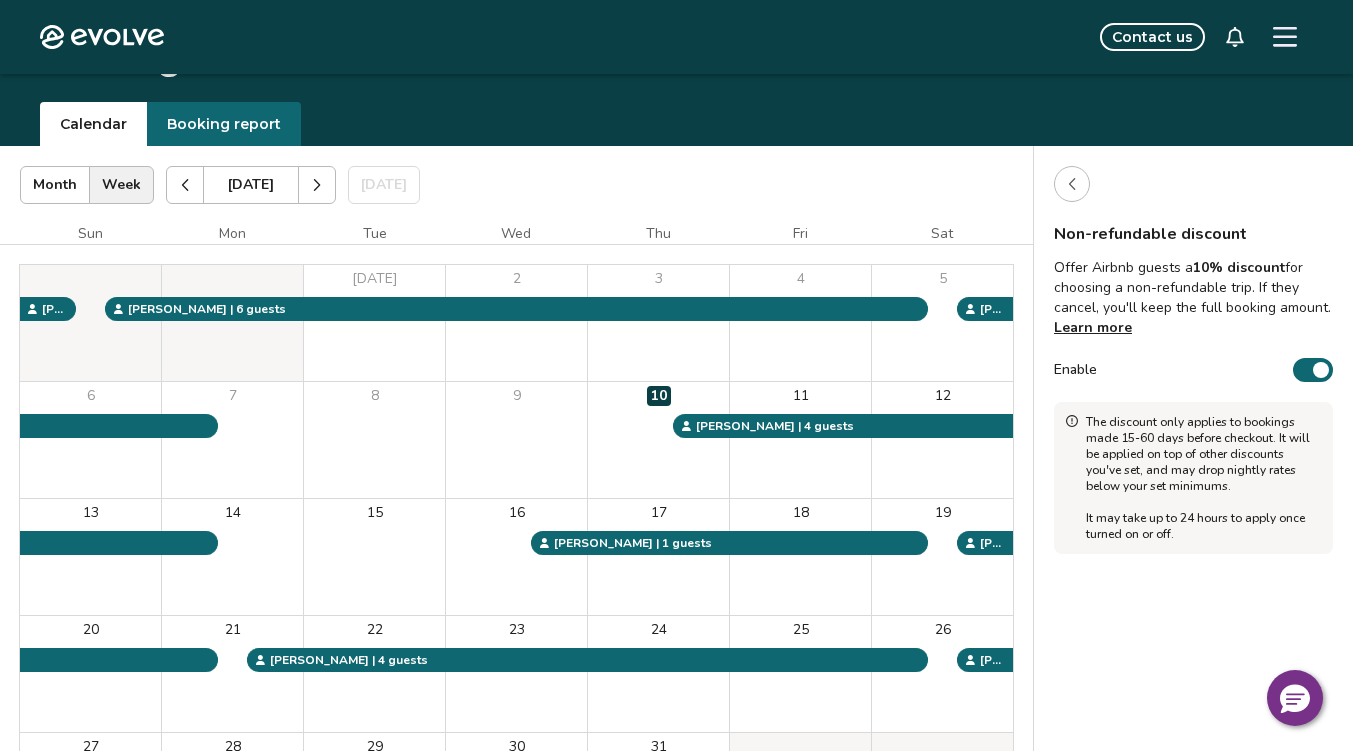 scroll, scrollTop: 33, scrollLeft: 0, axis: vertical 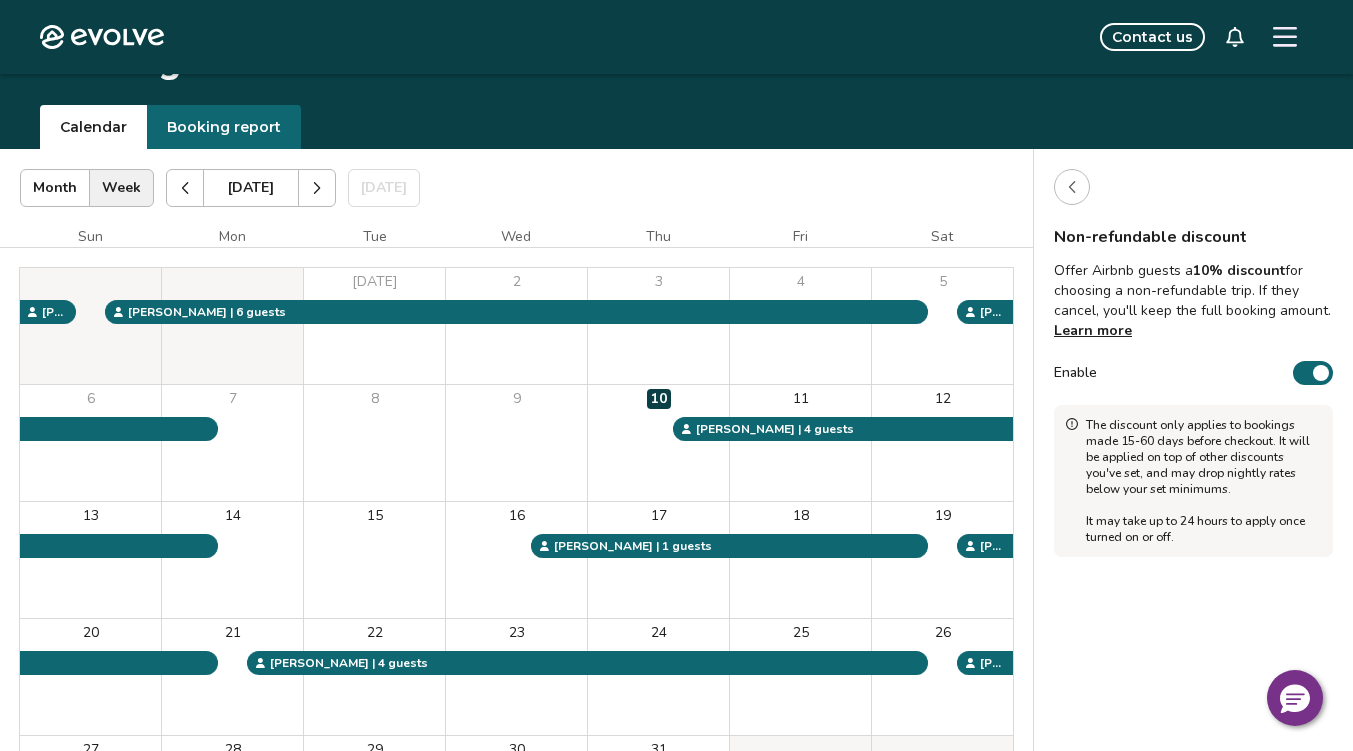 click on "Enable" at bounding box center (1313, 373) 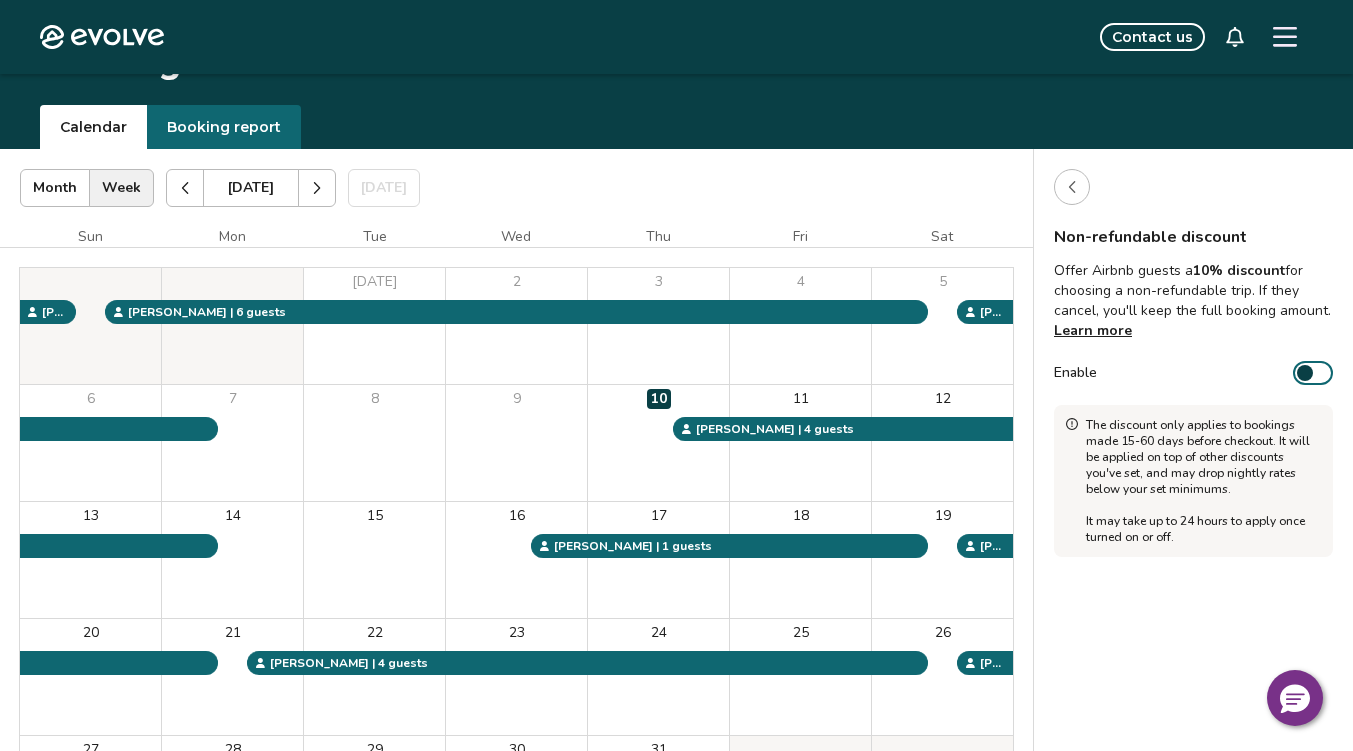 click on "Jul 2025  | Views Month Week Jul 2025 Today Settings" at bounding box center [516, 188] 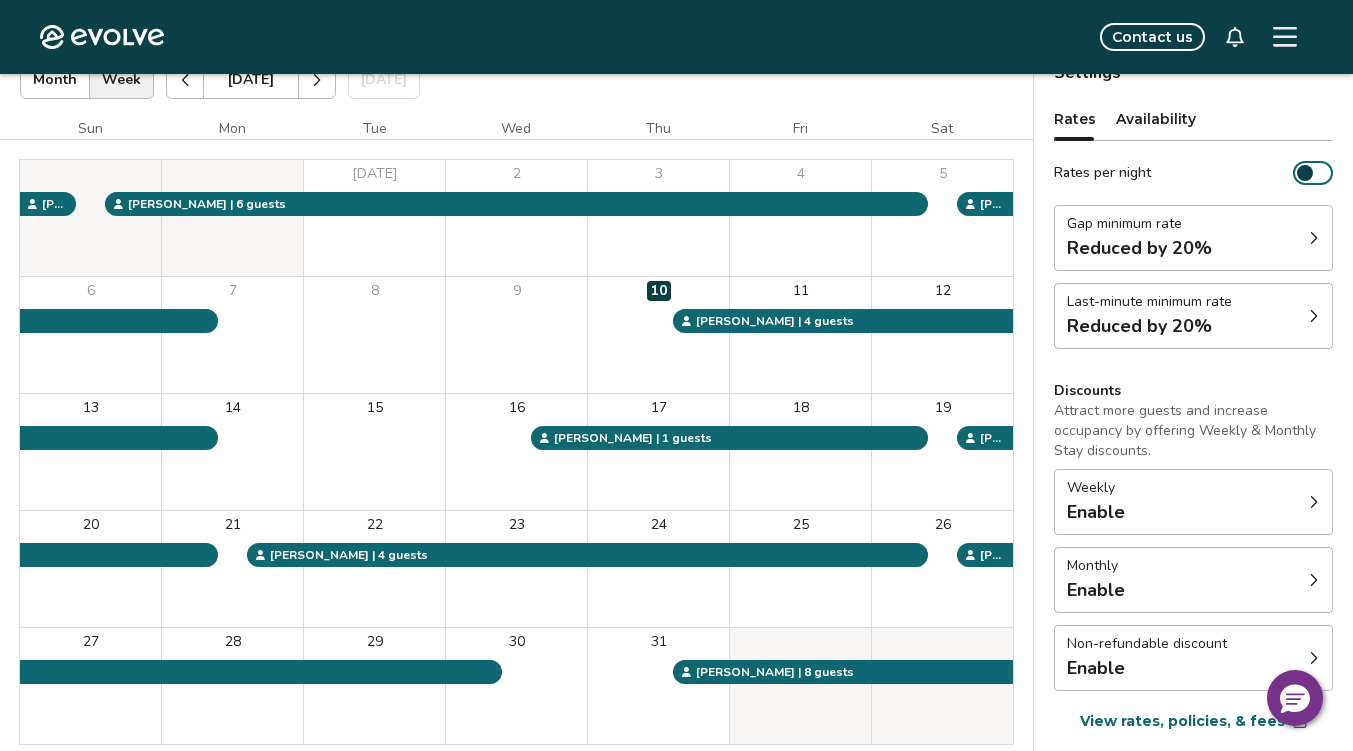 scroll, scrollTop: 140, scrollLeft: 0, axis: vertical 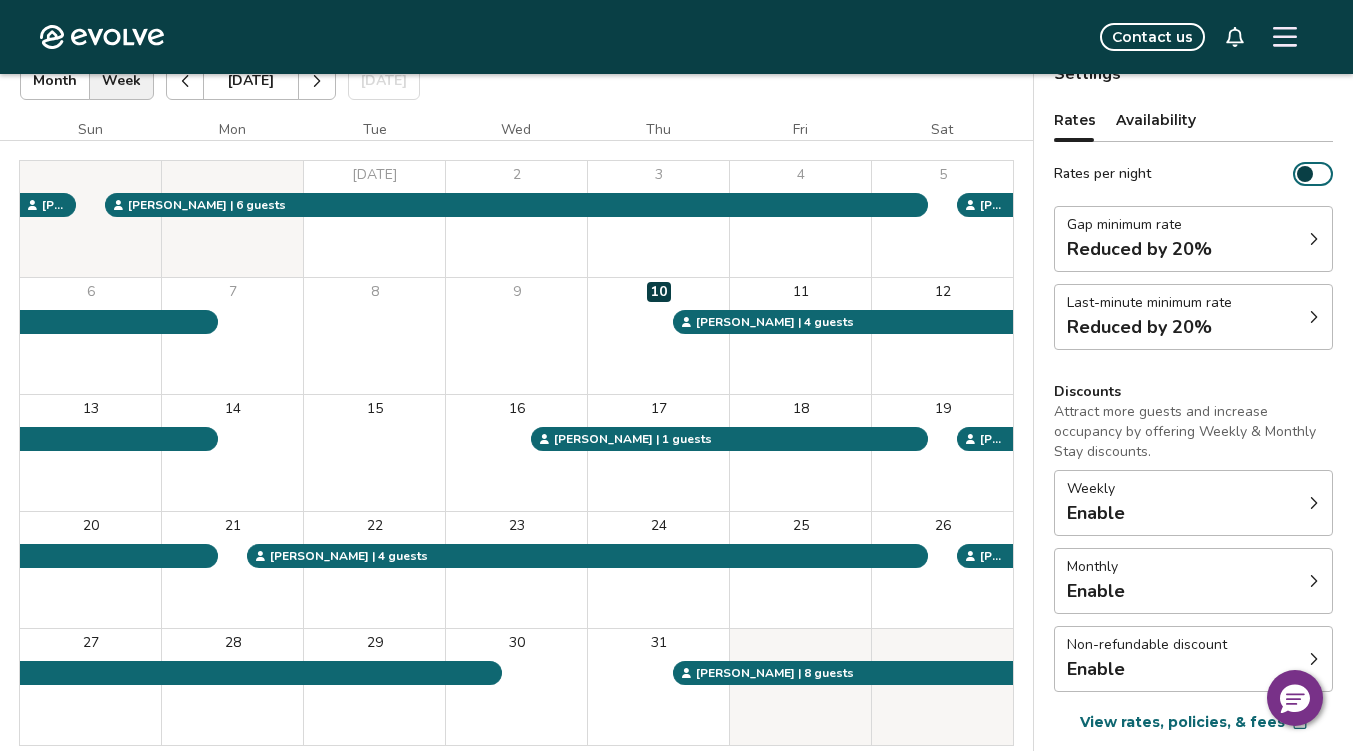 click on "Last-minute minimum rate Reduced by 20%" at bounding box center (1193, 317) 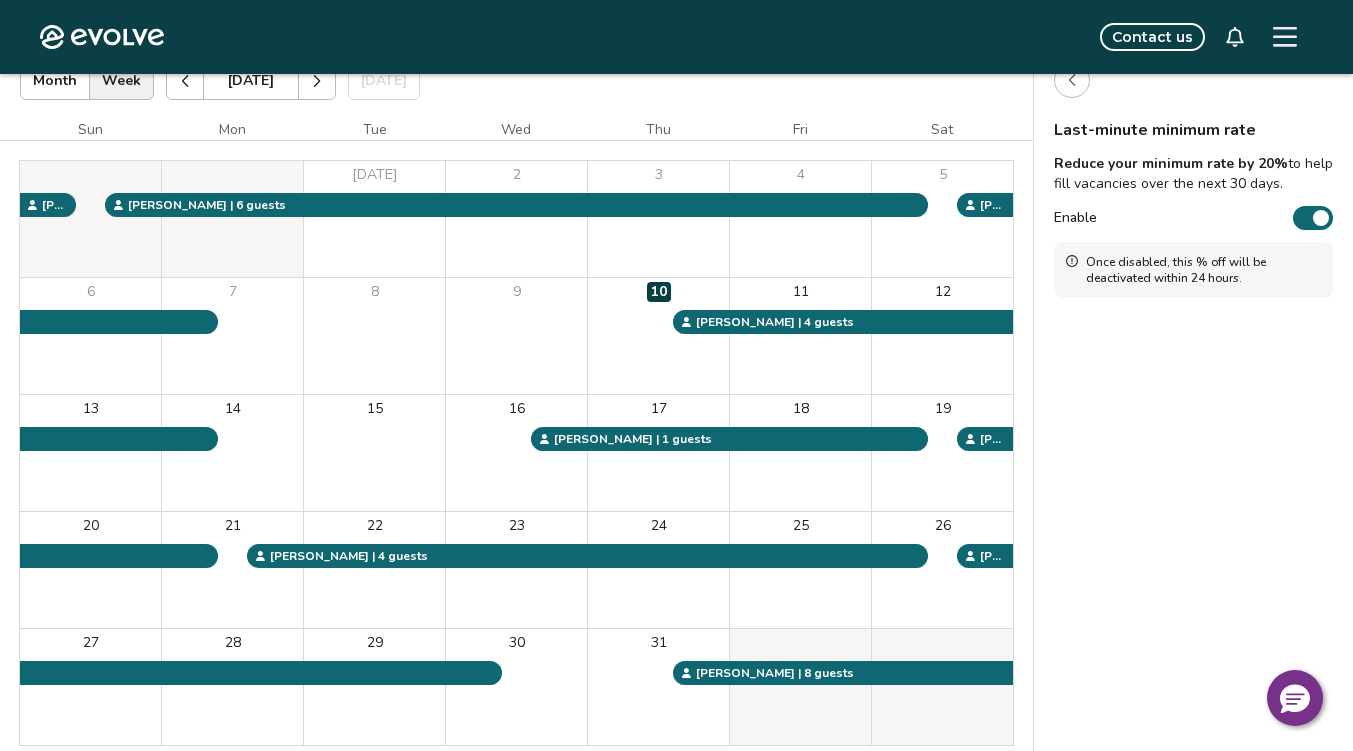 click on "Jul 2025  | Views Month Week Jul 2025 Today Settings" at bounding box center (516, 81) 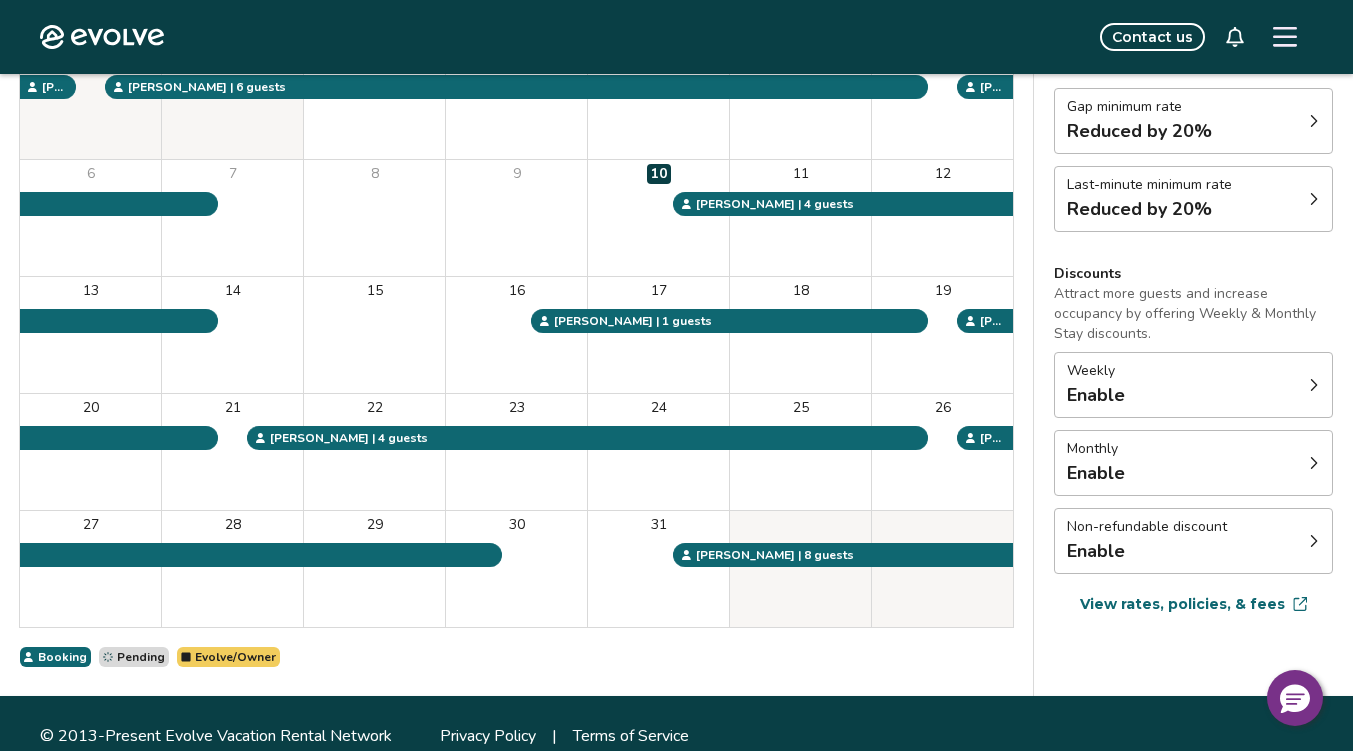 scroll, scrollTop: 0, scrollLeft: 0, axis: both 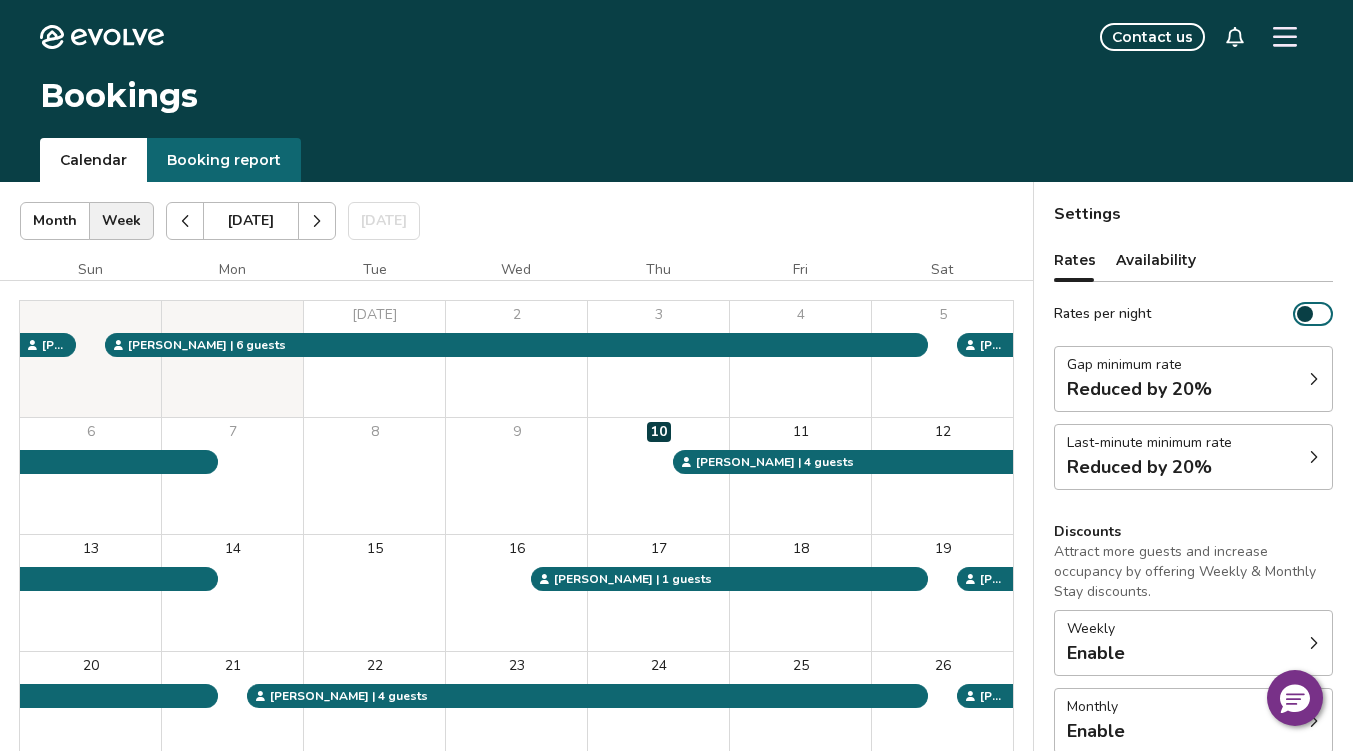 click at bounding box center (1305, 314) 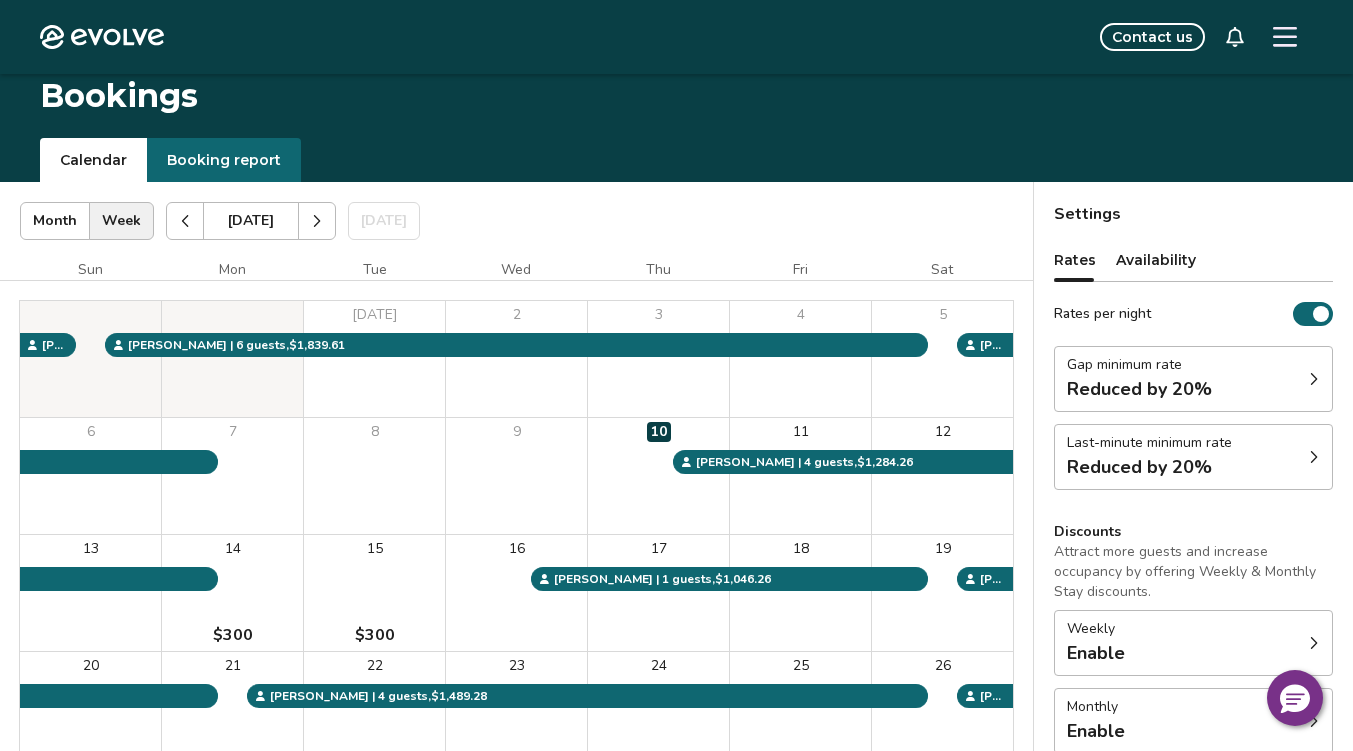 scroll, scrollTop: 94, scrollLeft: 0, axis: vertical 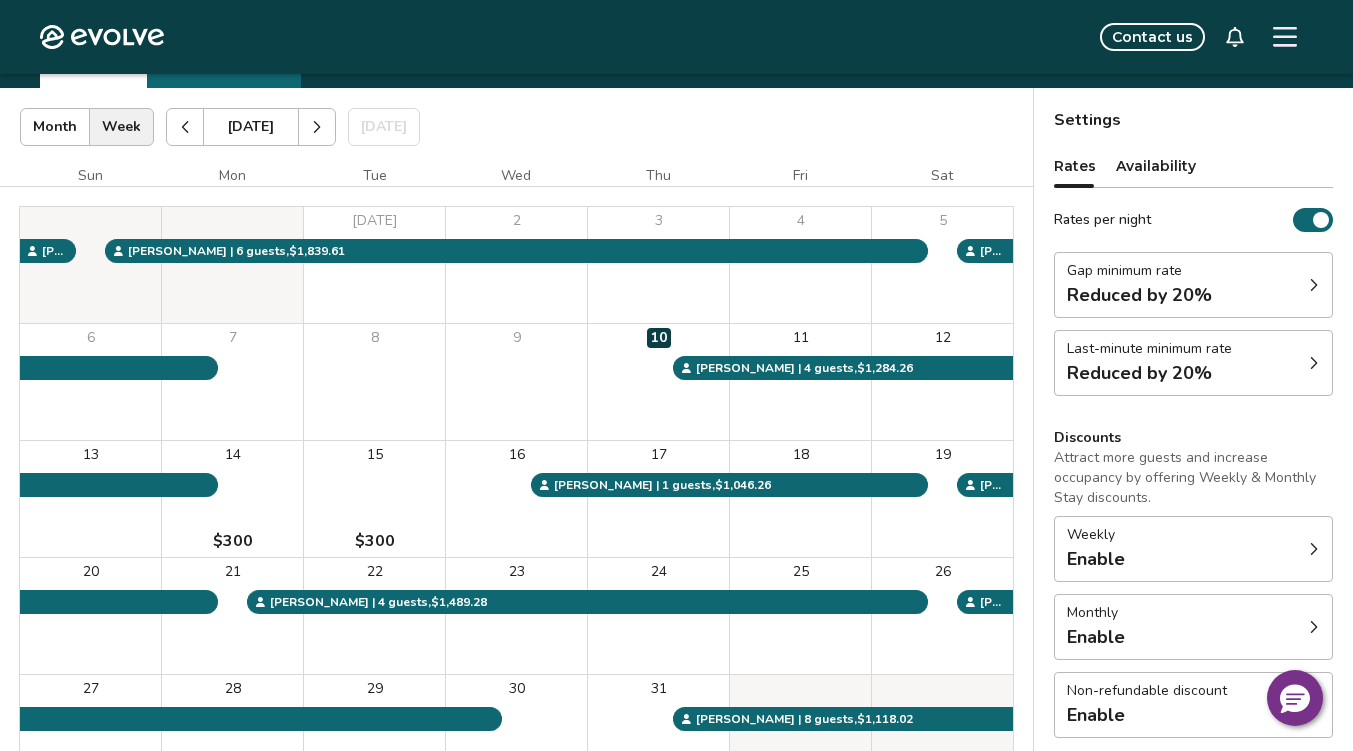 click on "Rates per night" at bounding box center [1313, 220] 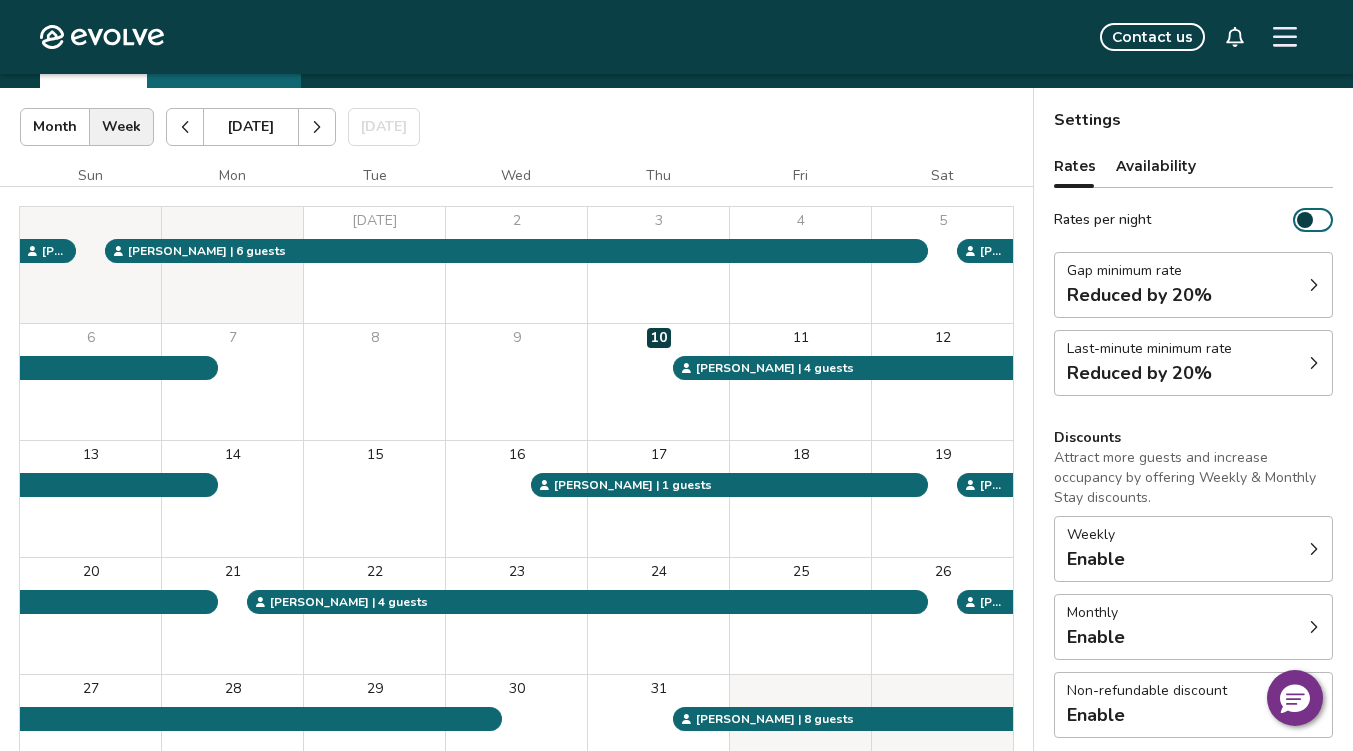 click on "Availability" at bounding box center [1156, 166] 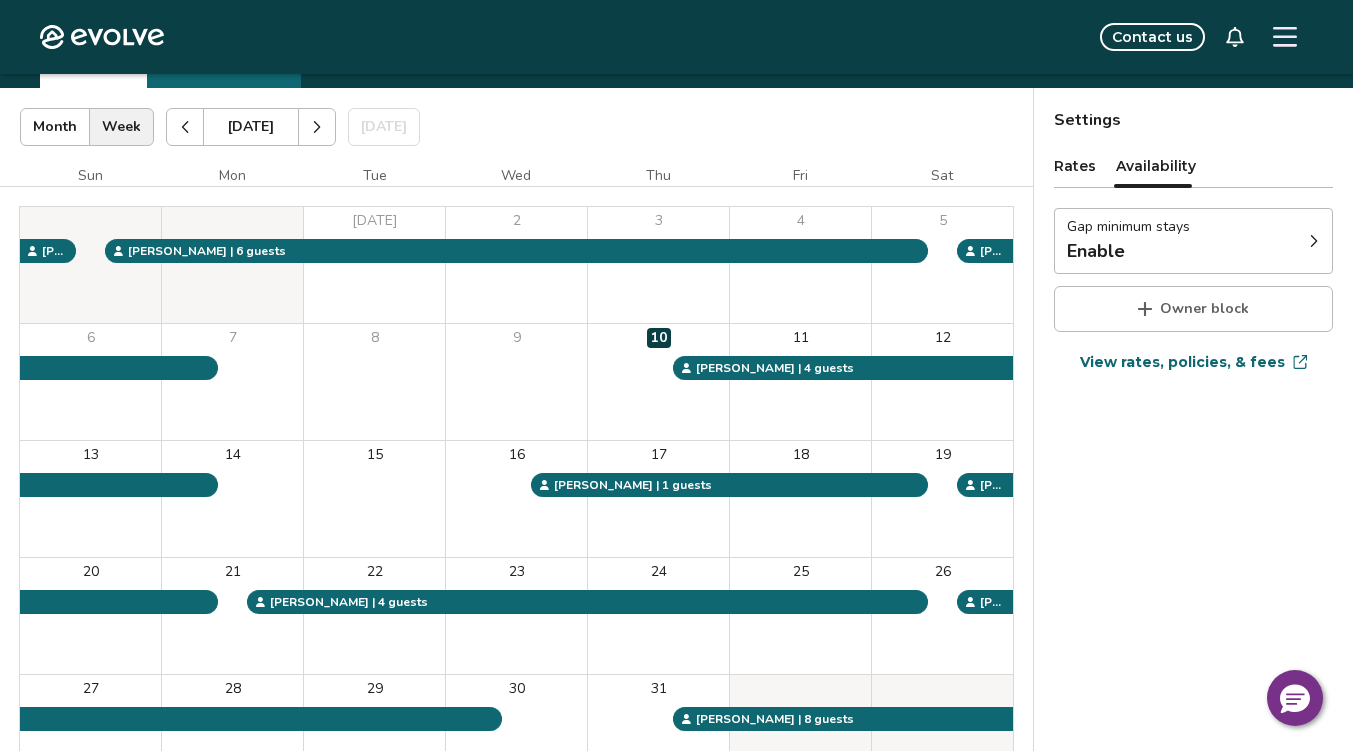click on "Rates" at bounding box center [1075, 166] 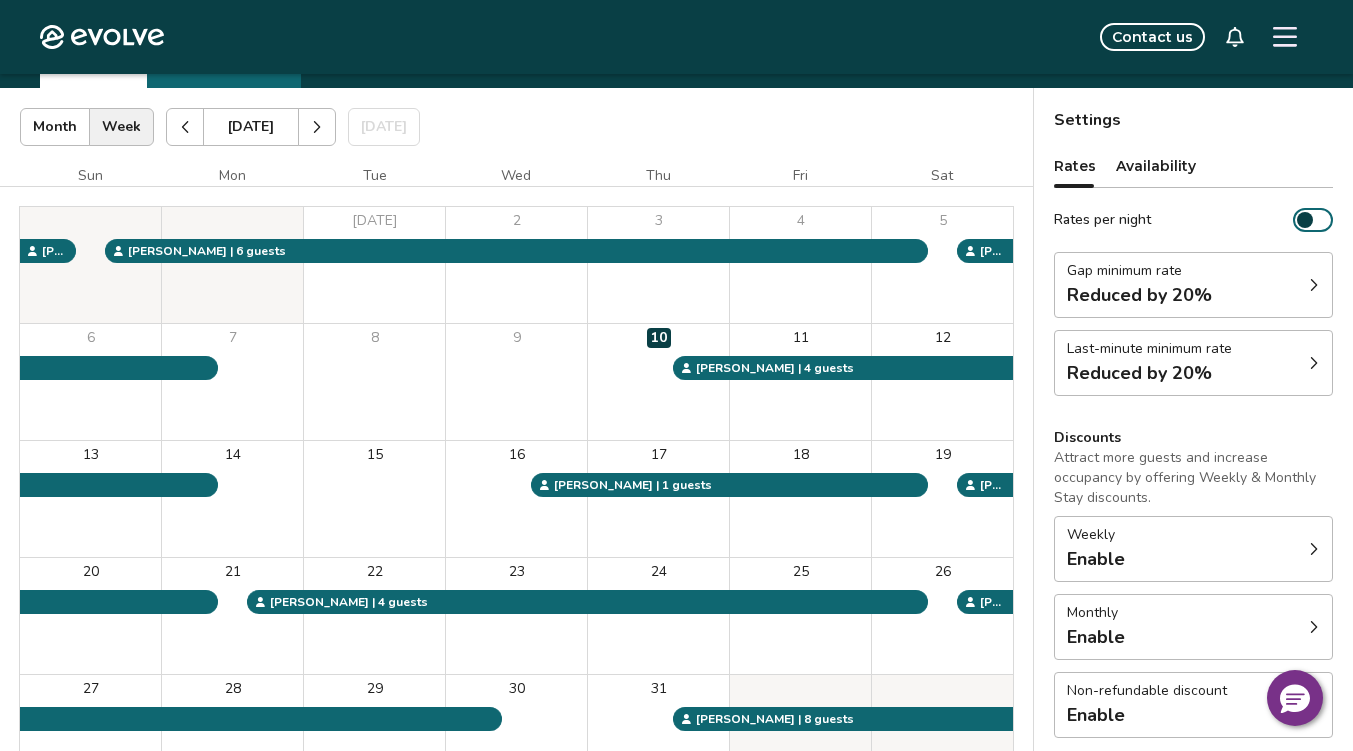 click on "Gap minimum rate Reduced by 20%" at bounding box center (1193, 285) 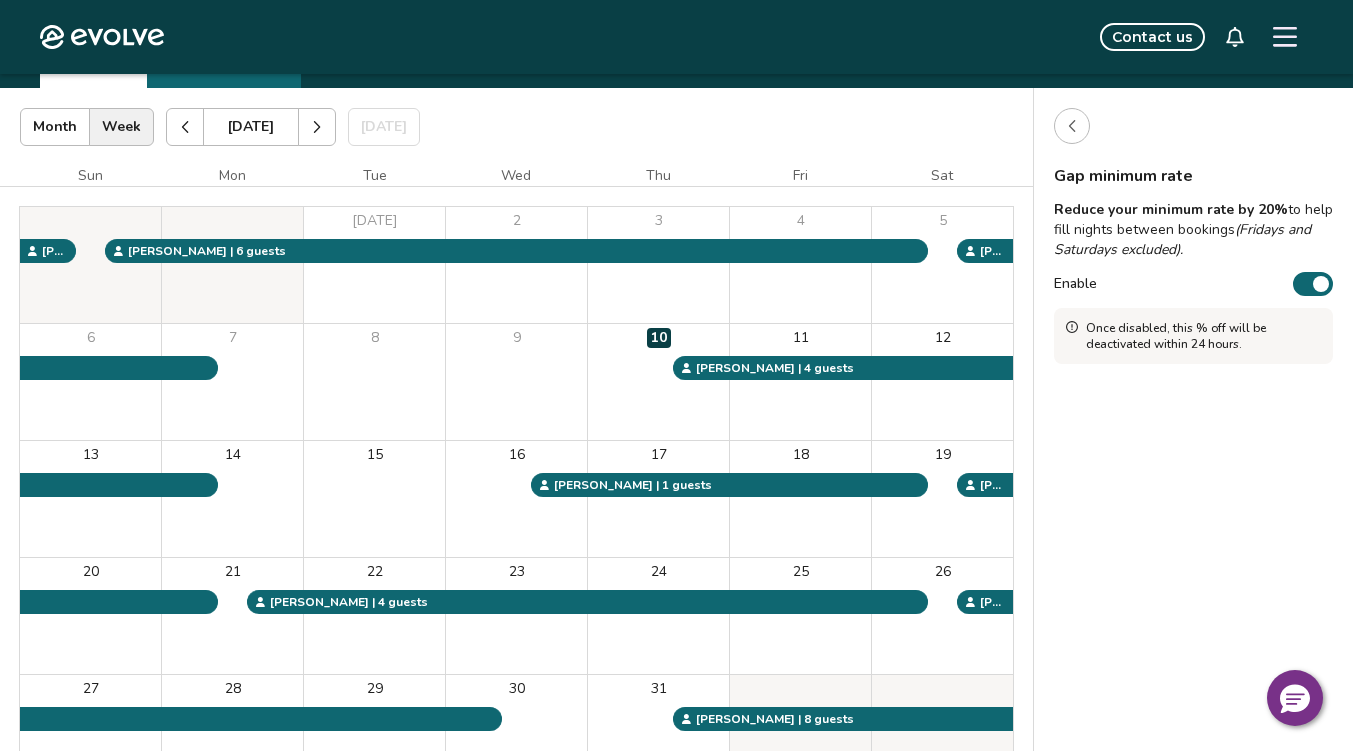 click on "Enable" at bounding box center [1313, 284] 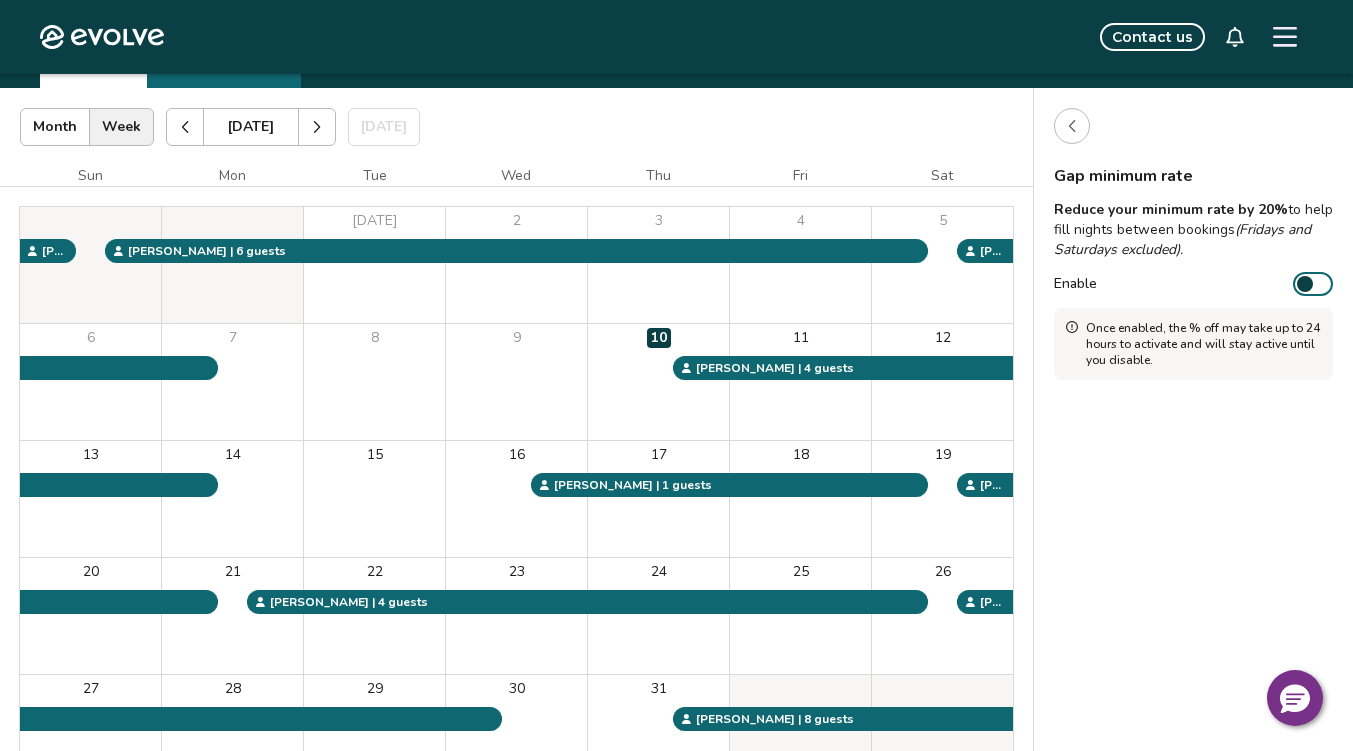 click at bounding box center [1305, 284] 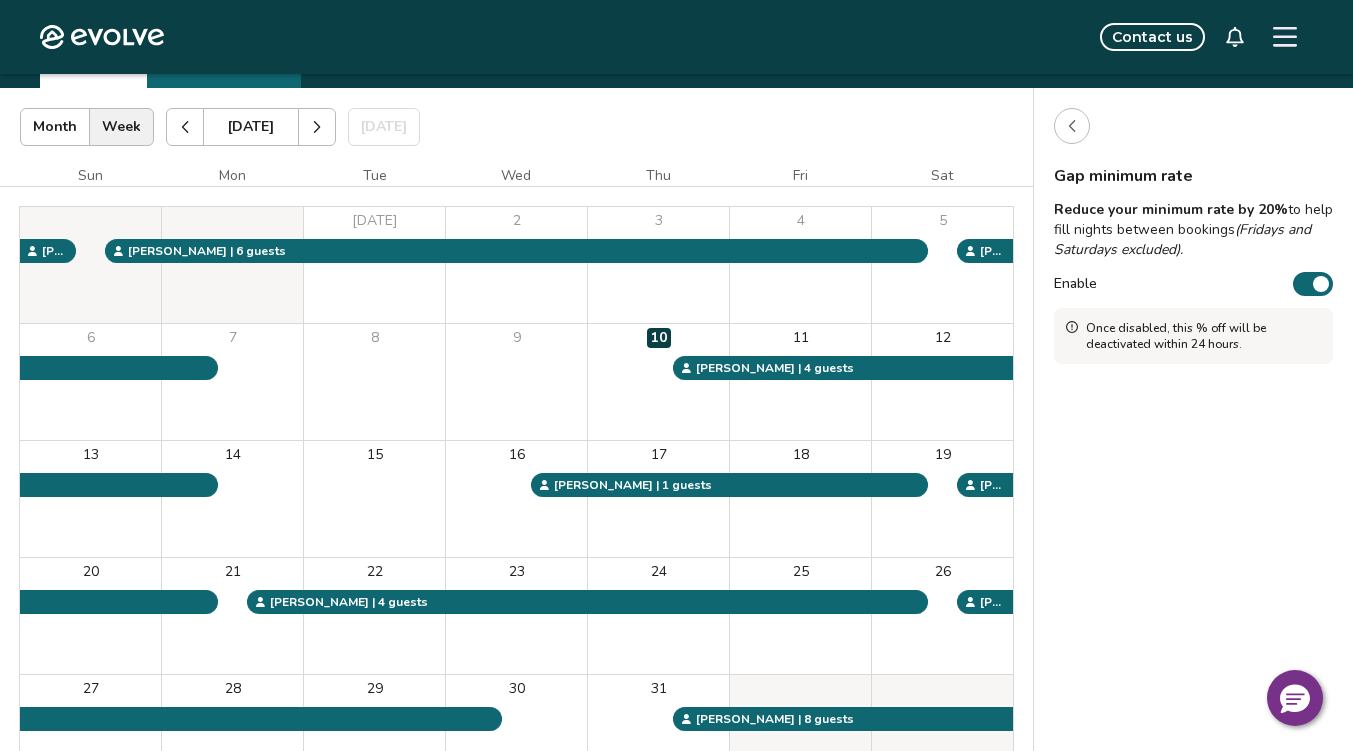 click 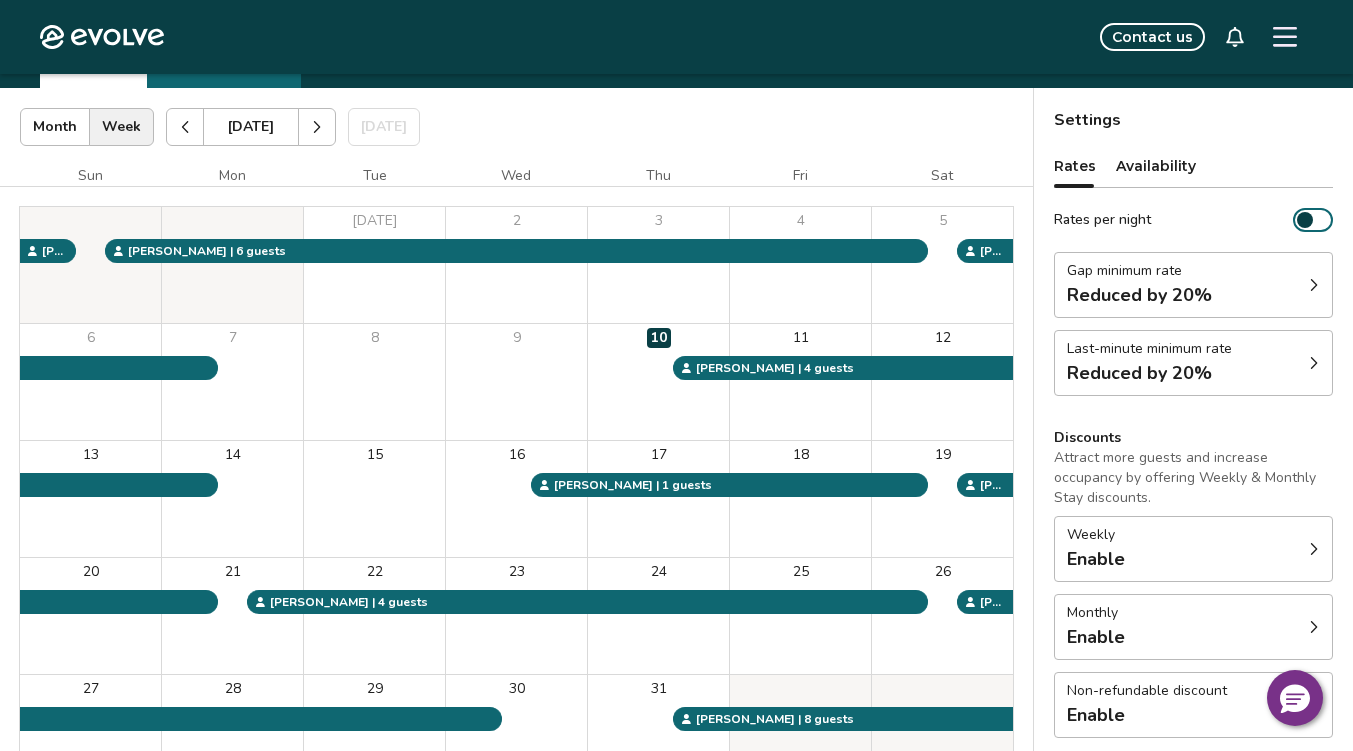 click on "Gap minimum rate Reduced by 20%" at bounding box center (1193, 285) 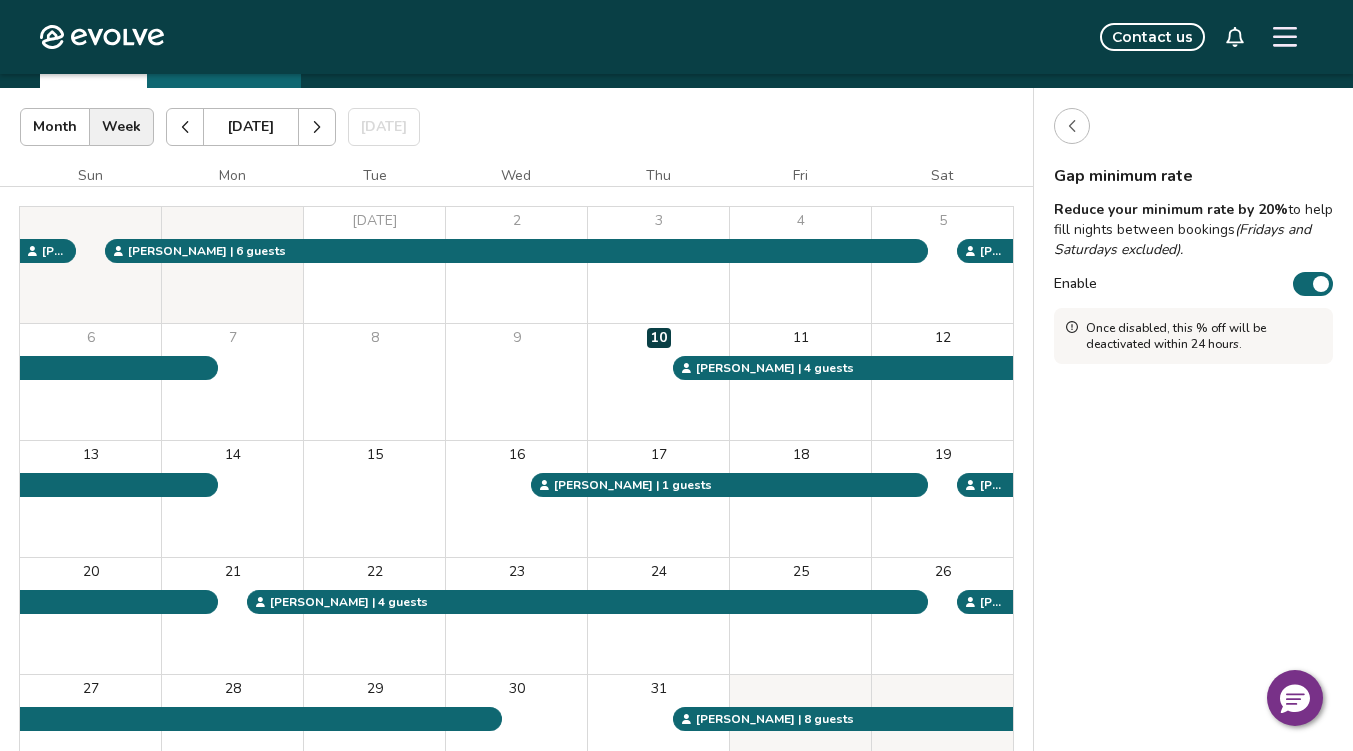 click on "Gap minimum rate Reduce your minimum rate by 20%  to help fill nights between bookings  (Fridays and Saturdays excluded). Enable Once disabled, this % off will be deactivated within 24 hours." at bounding box center [1193, 474] 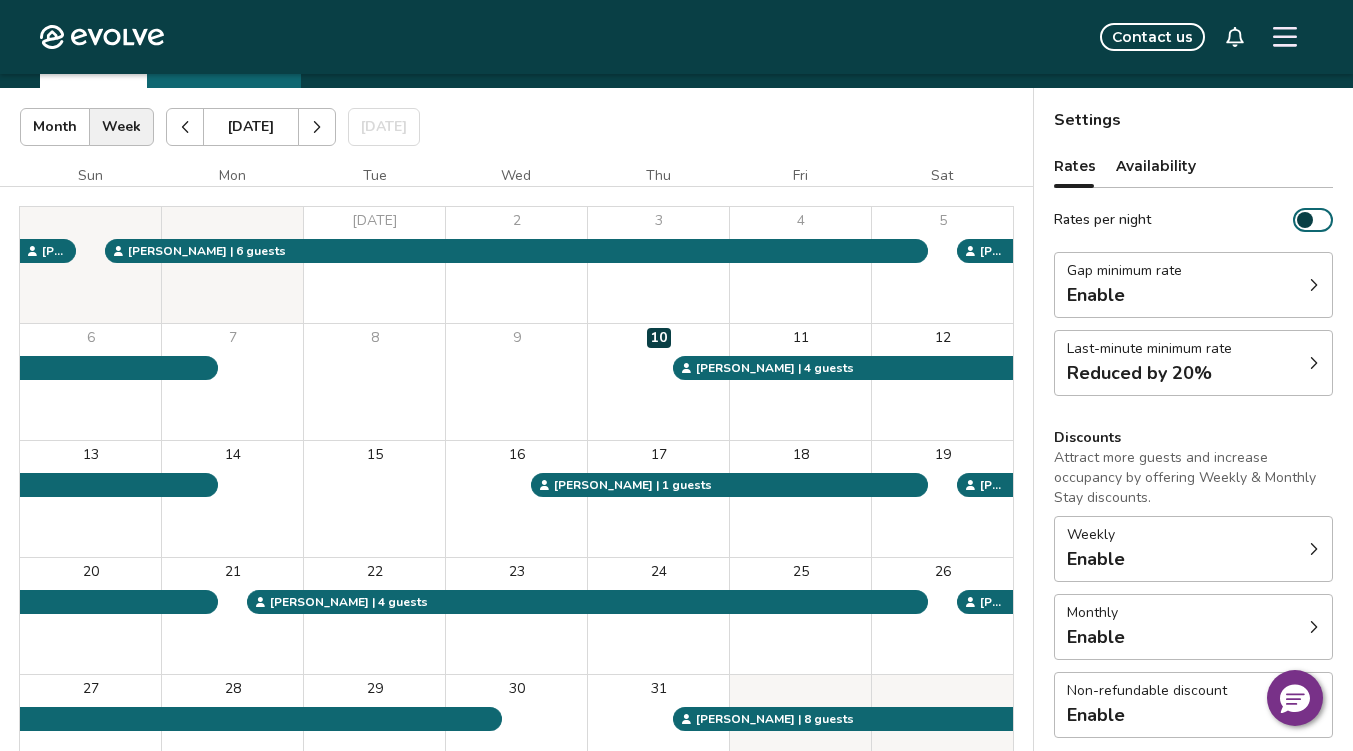 scroll, scrollTop: 283, scrollLeft: 0, axis: vertical 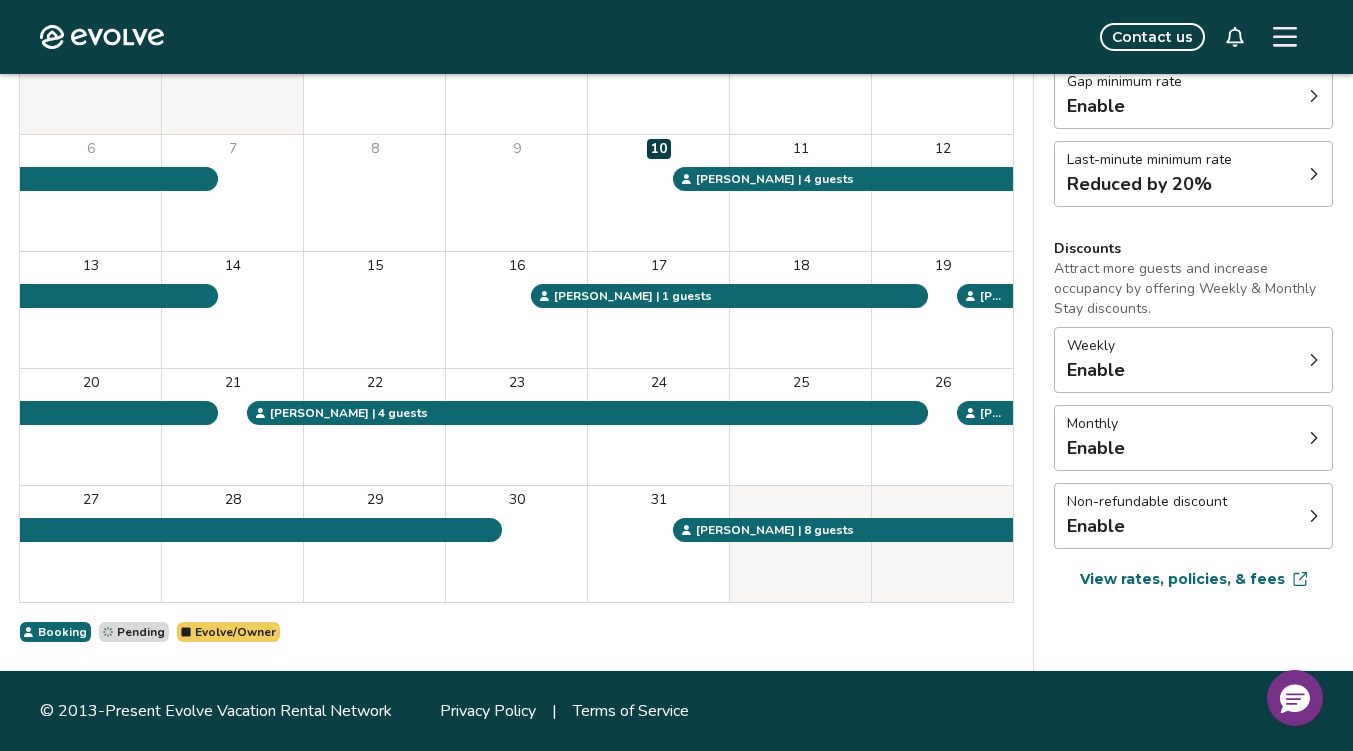 click on "View rates, policies, & fees" at bounding box center [1182, 579] 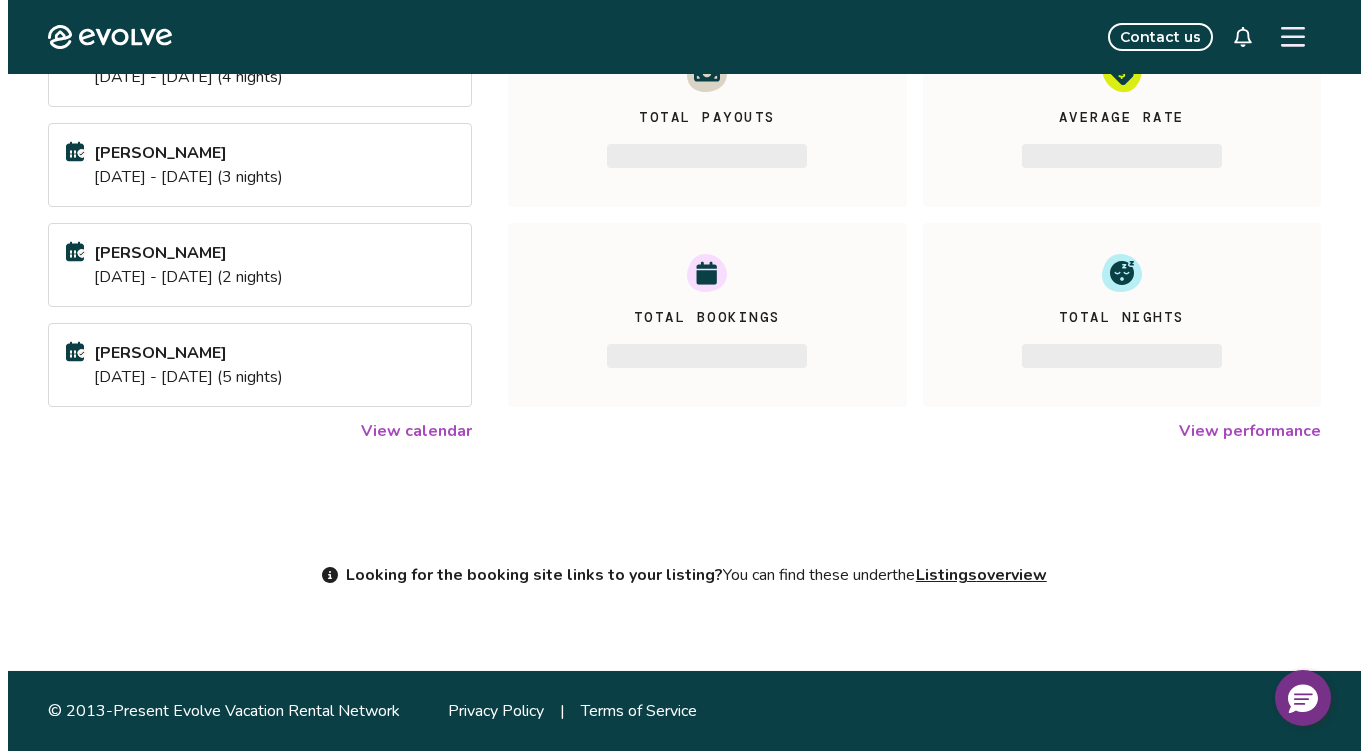 scroll, scrollTop: 0, scrollLeft: 0, axis: both 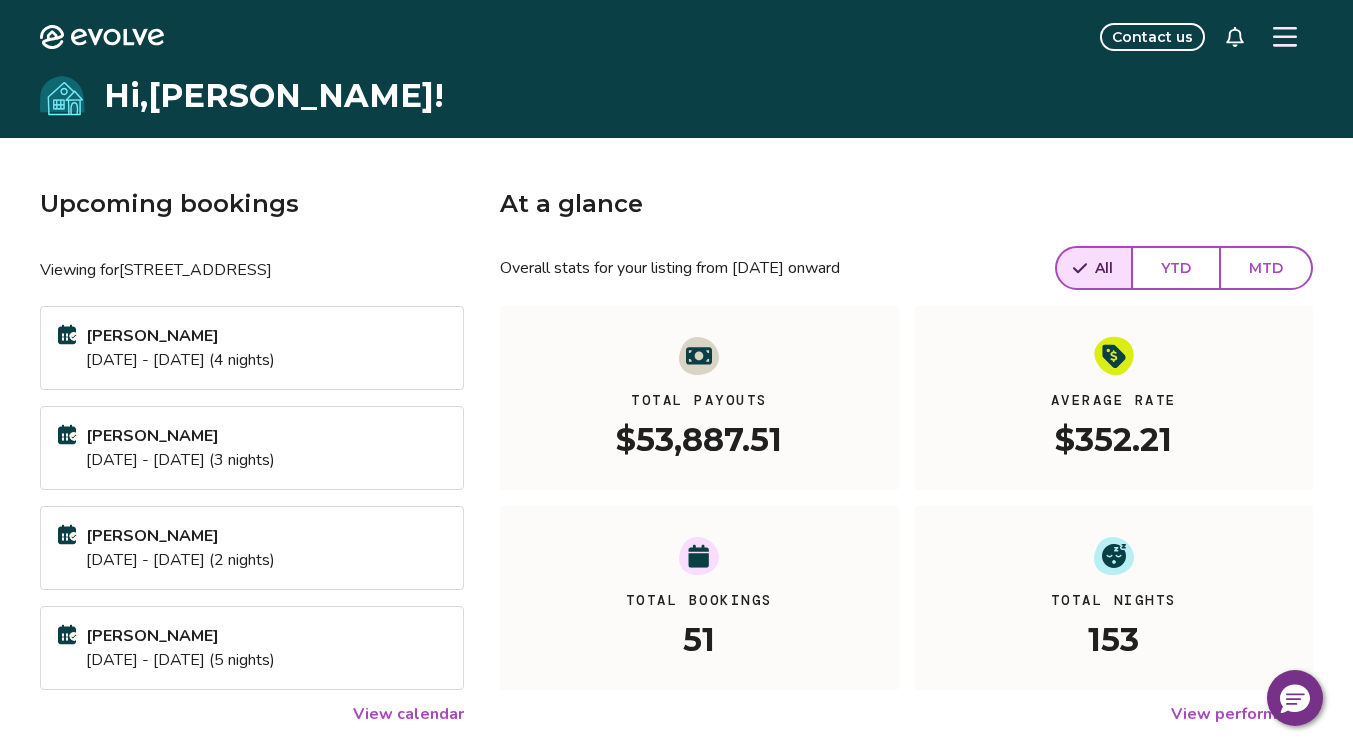 click 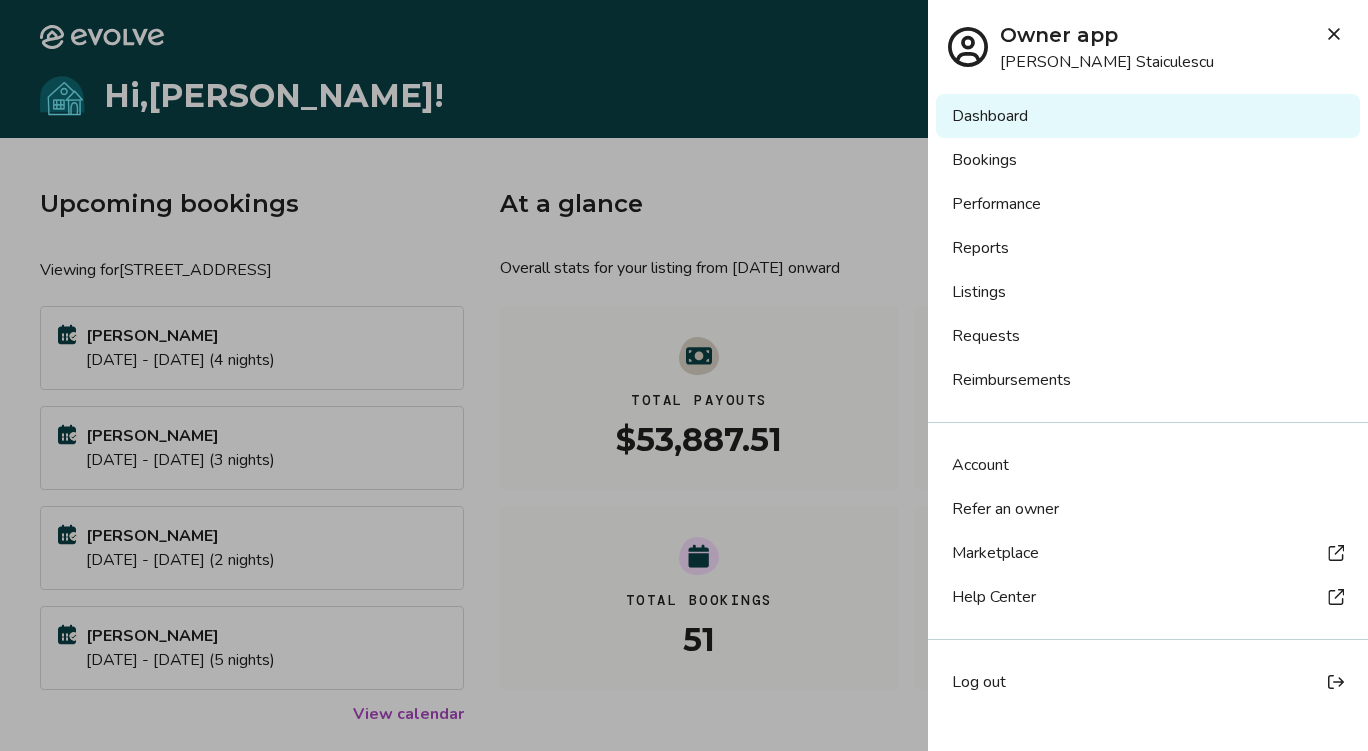 click on "Performance" at bounding box center [1148, 204] 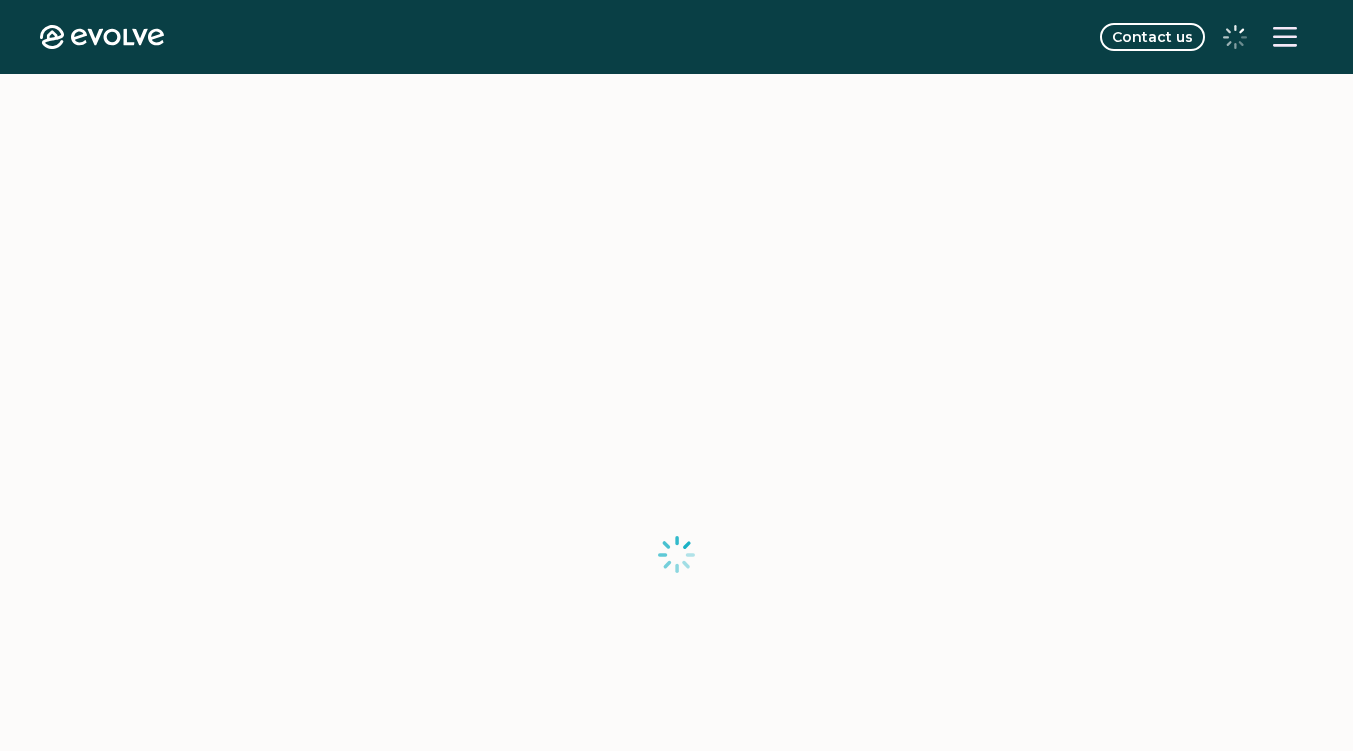 scroll, scrollTop: 0, scrollLeft: 0, axis: both 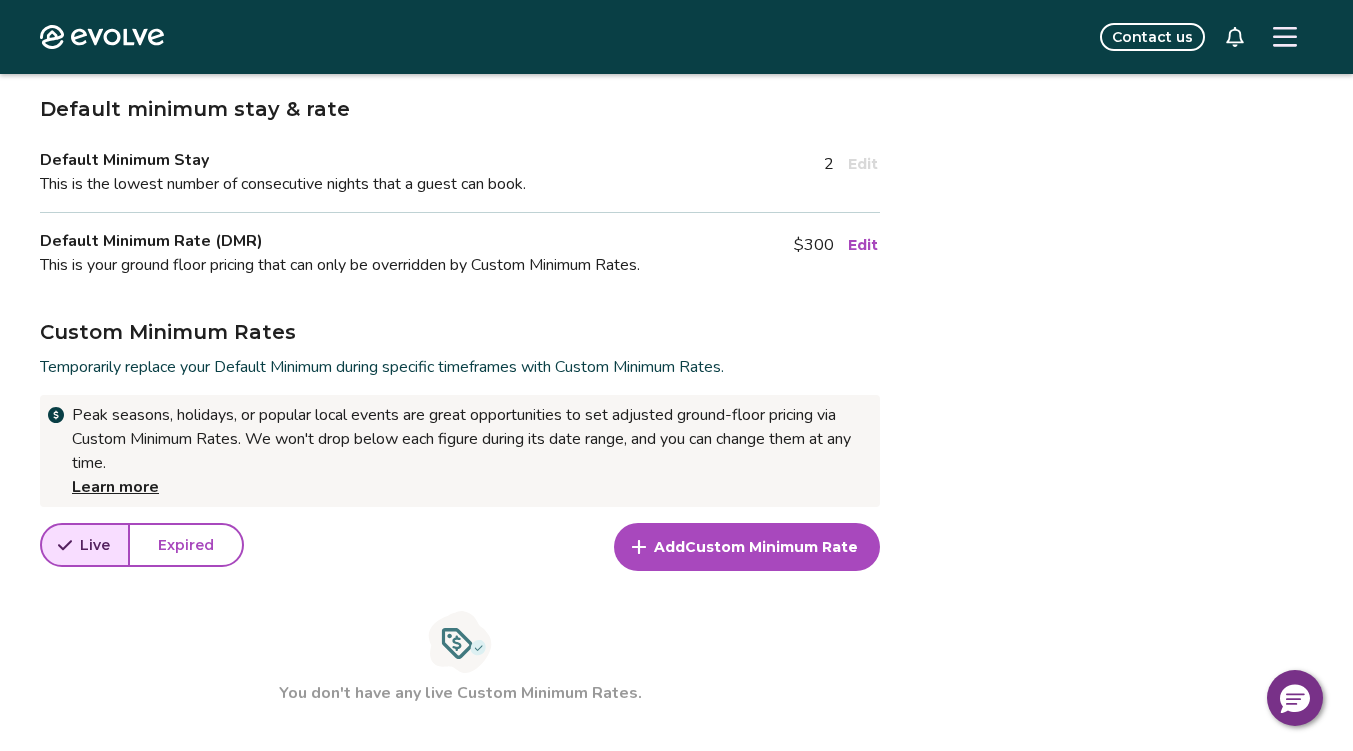 click on "Expired" at bounding box center (186, 545) 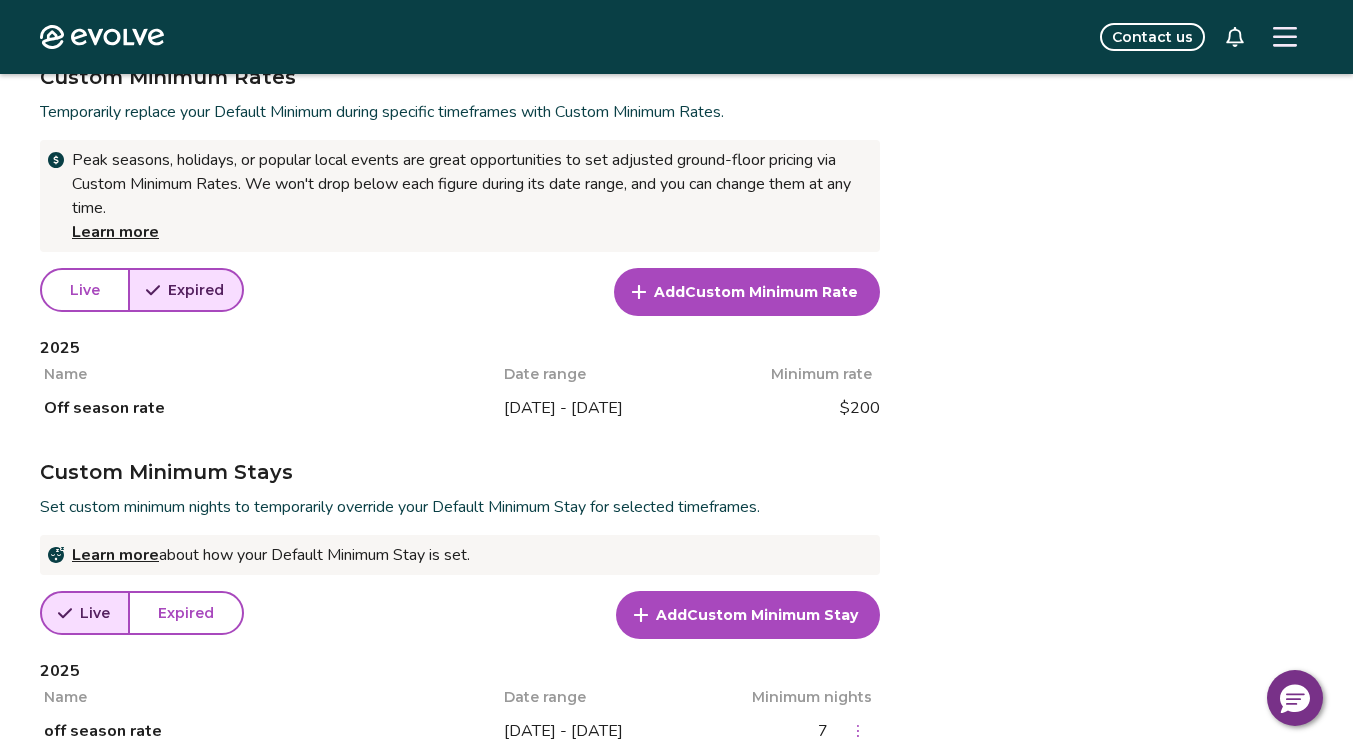 scroll, scrollTop: 678, scrollLeft: 0, axis: vertical 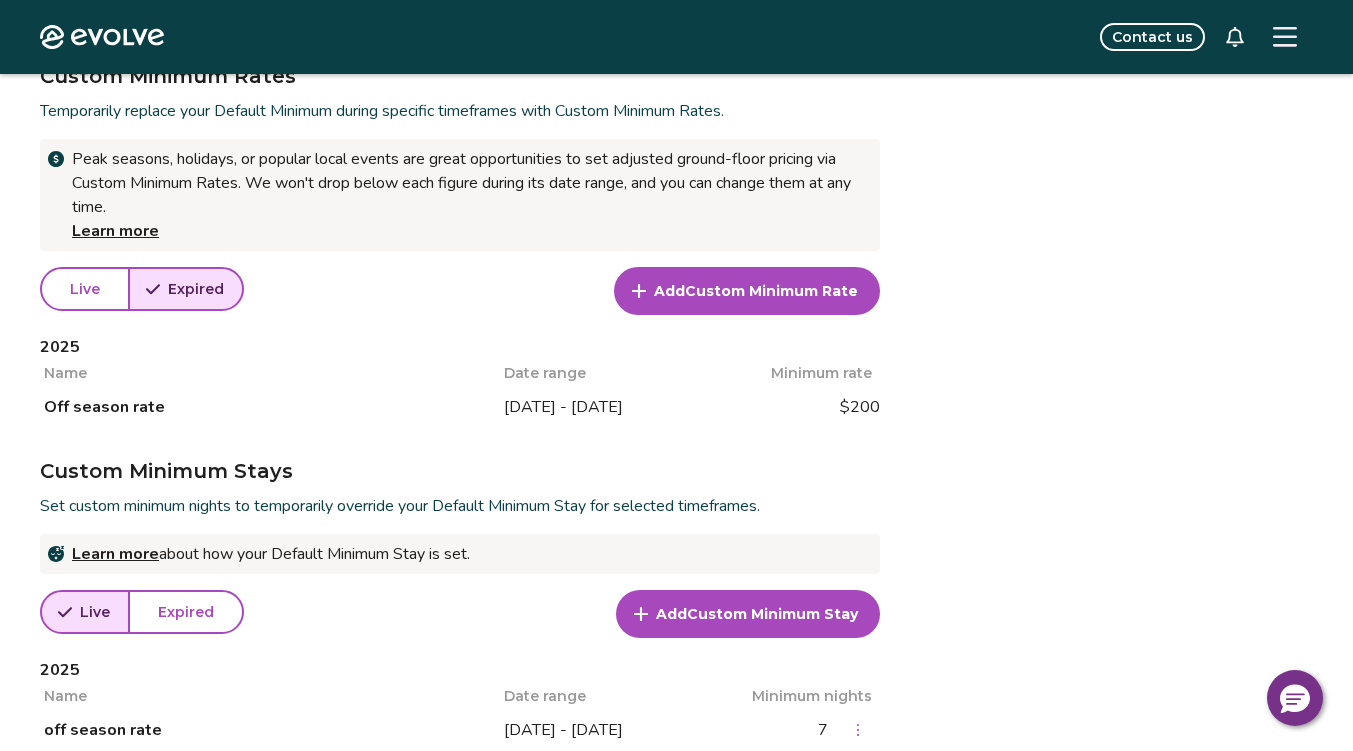 click on "Live" at bounding box center (85, 289) 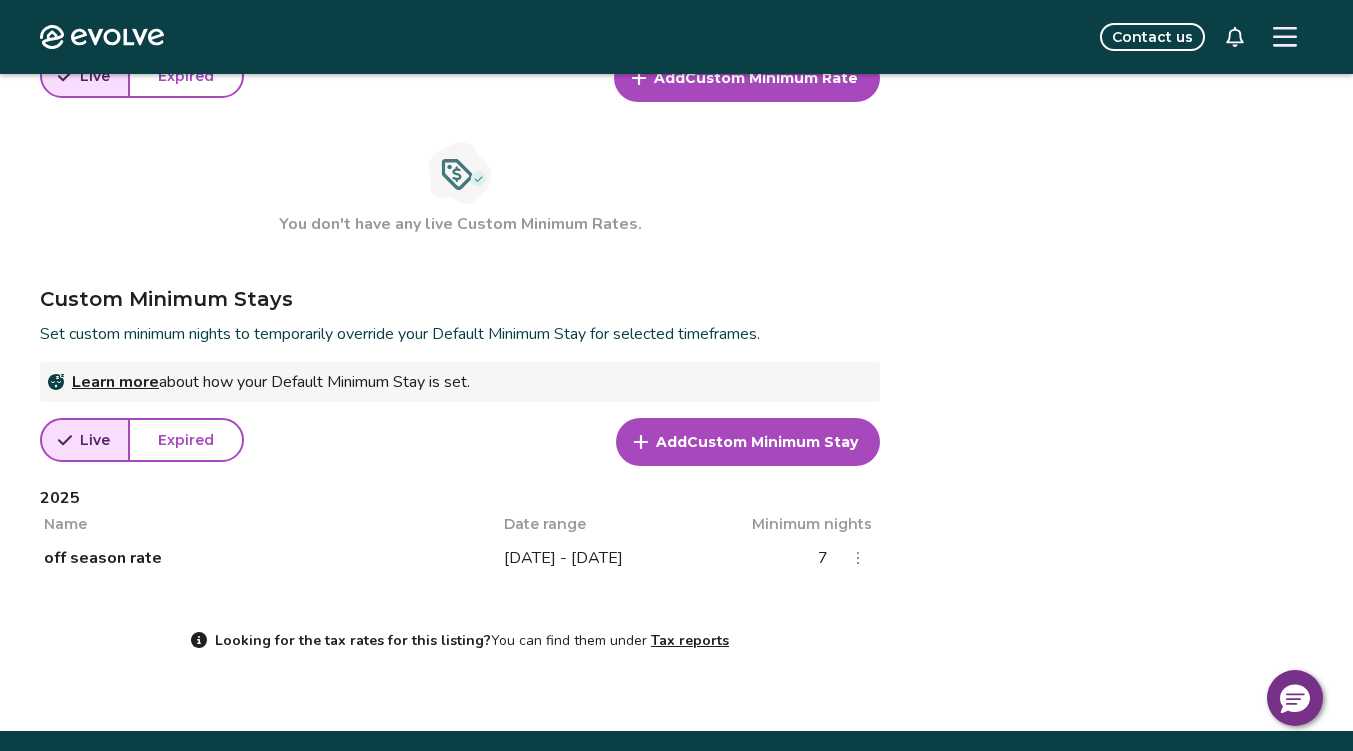 scroll, scrollTop: 885, scrollLeft: 0, axis: vertical 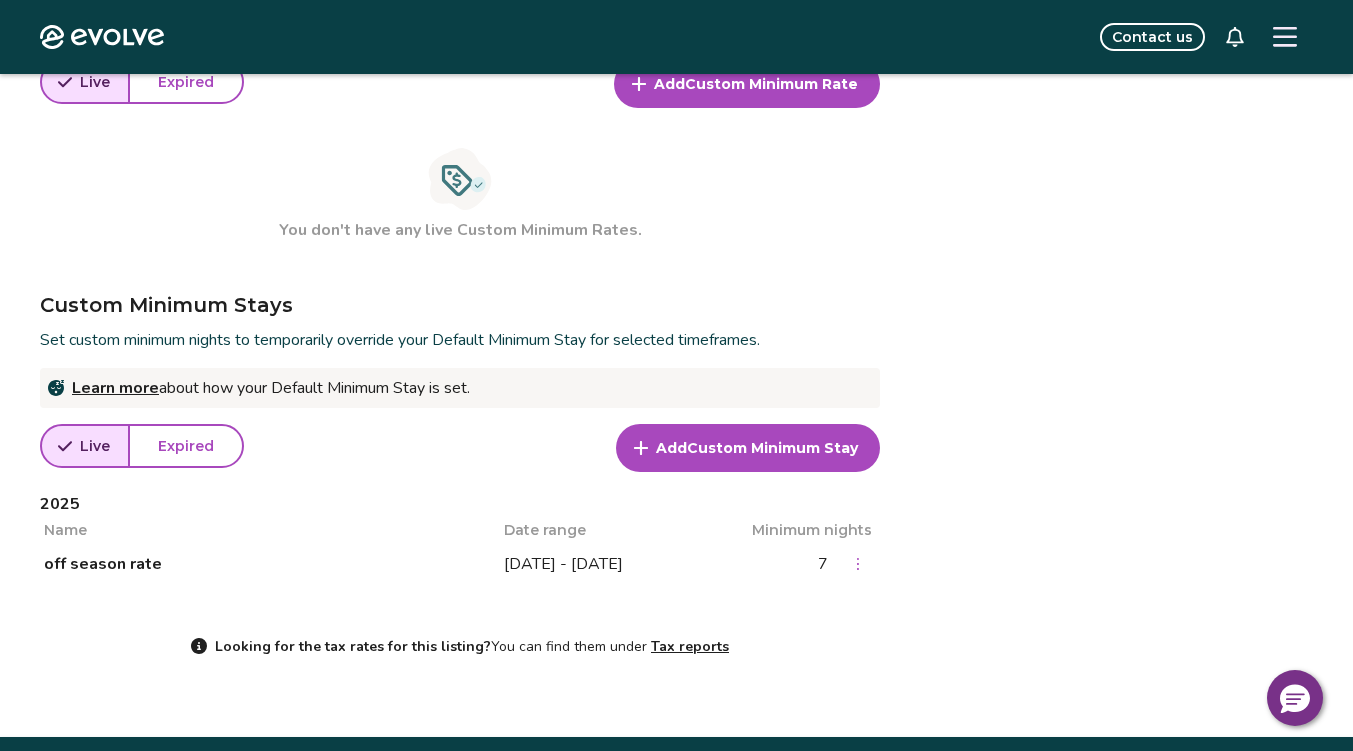 click on "Add" at bounding box center [671, 448] 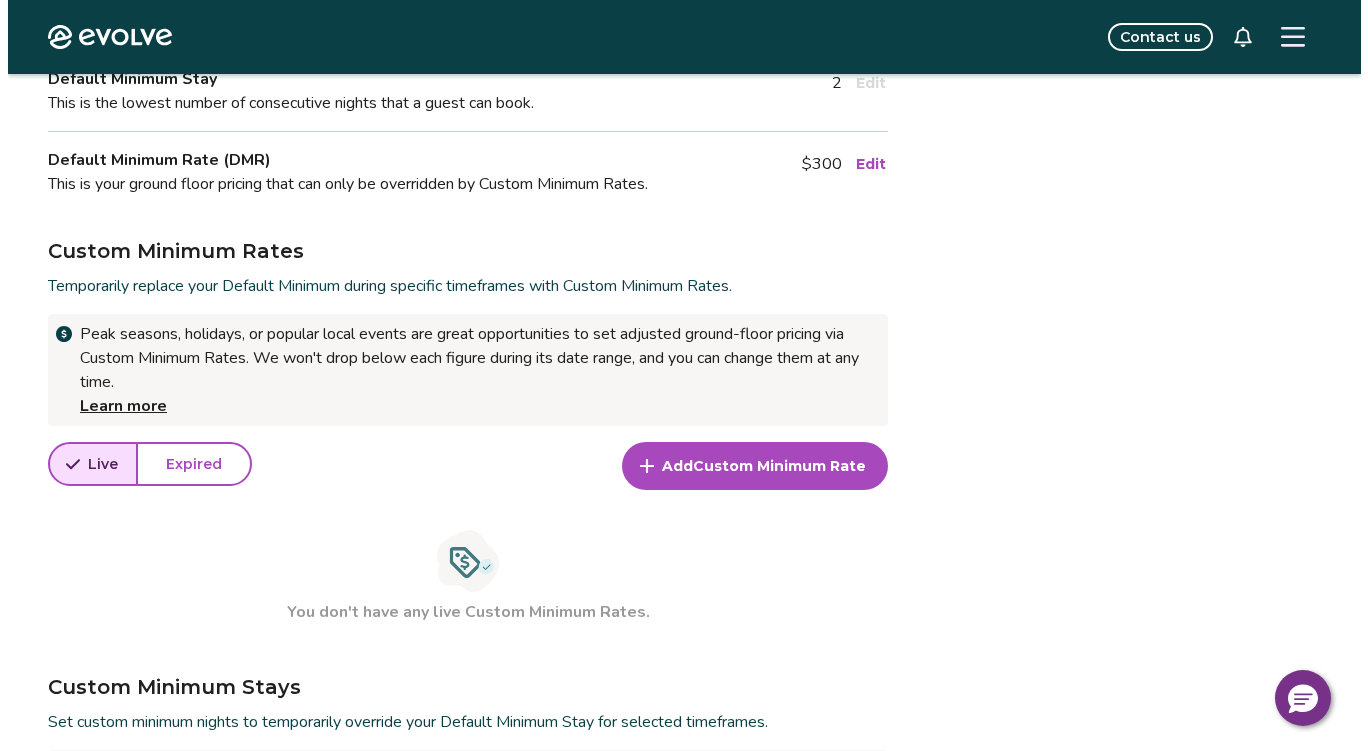 scroll, scrollTop: 0, scrollLeft: 0, axis: both 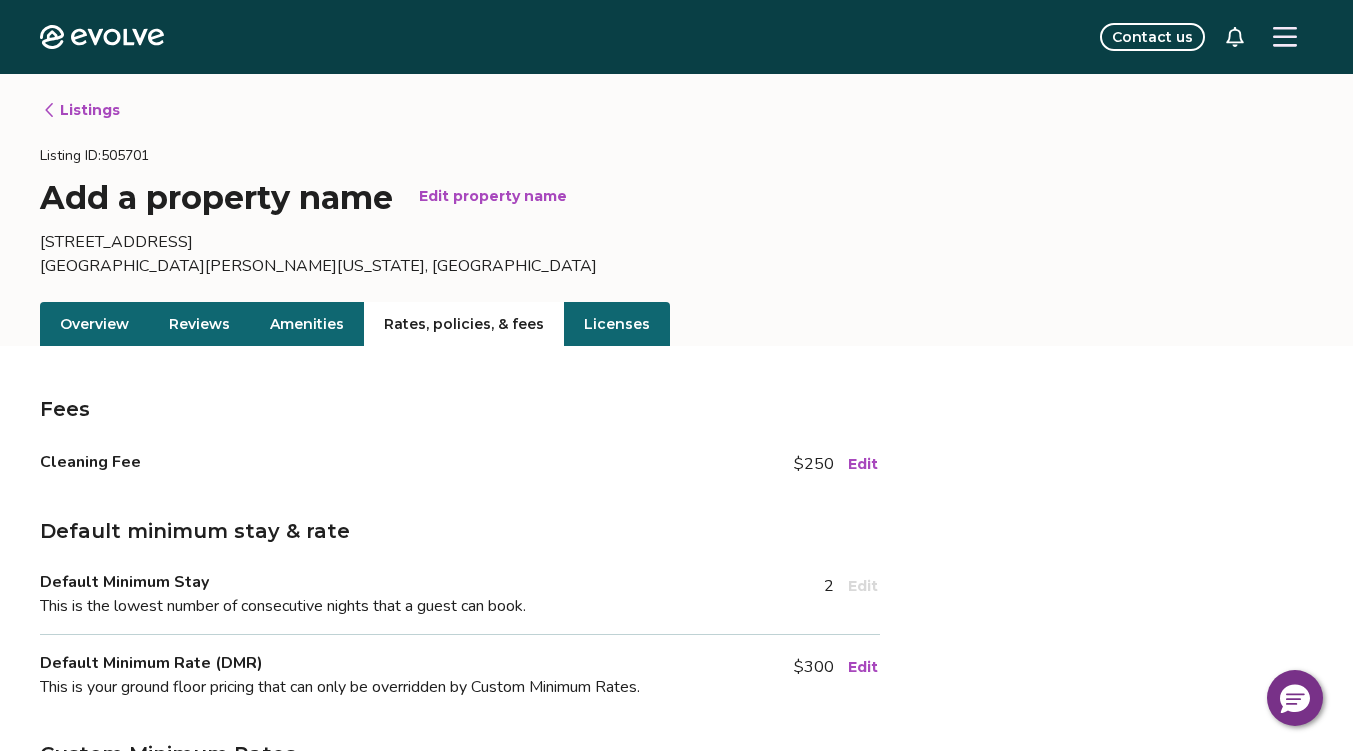 click 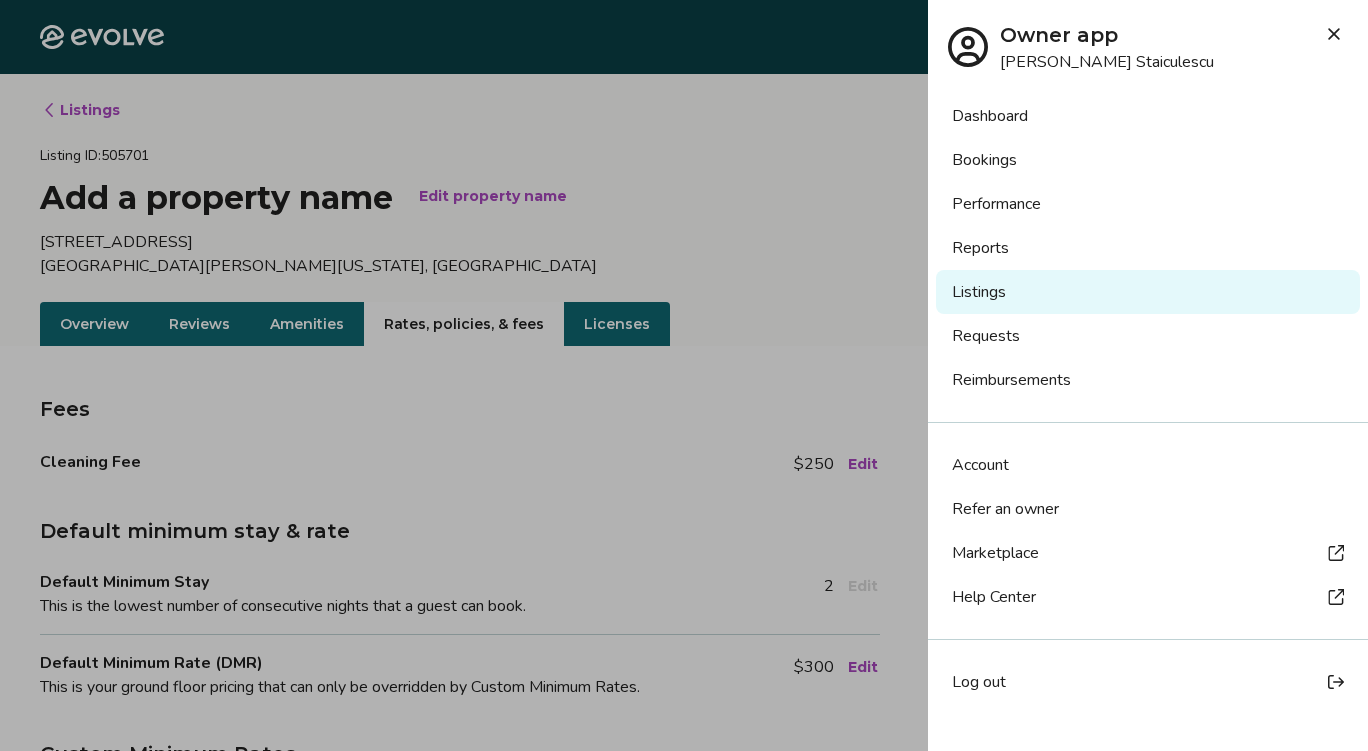 click on "Listings" at bounding box center [1148, 292] 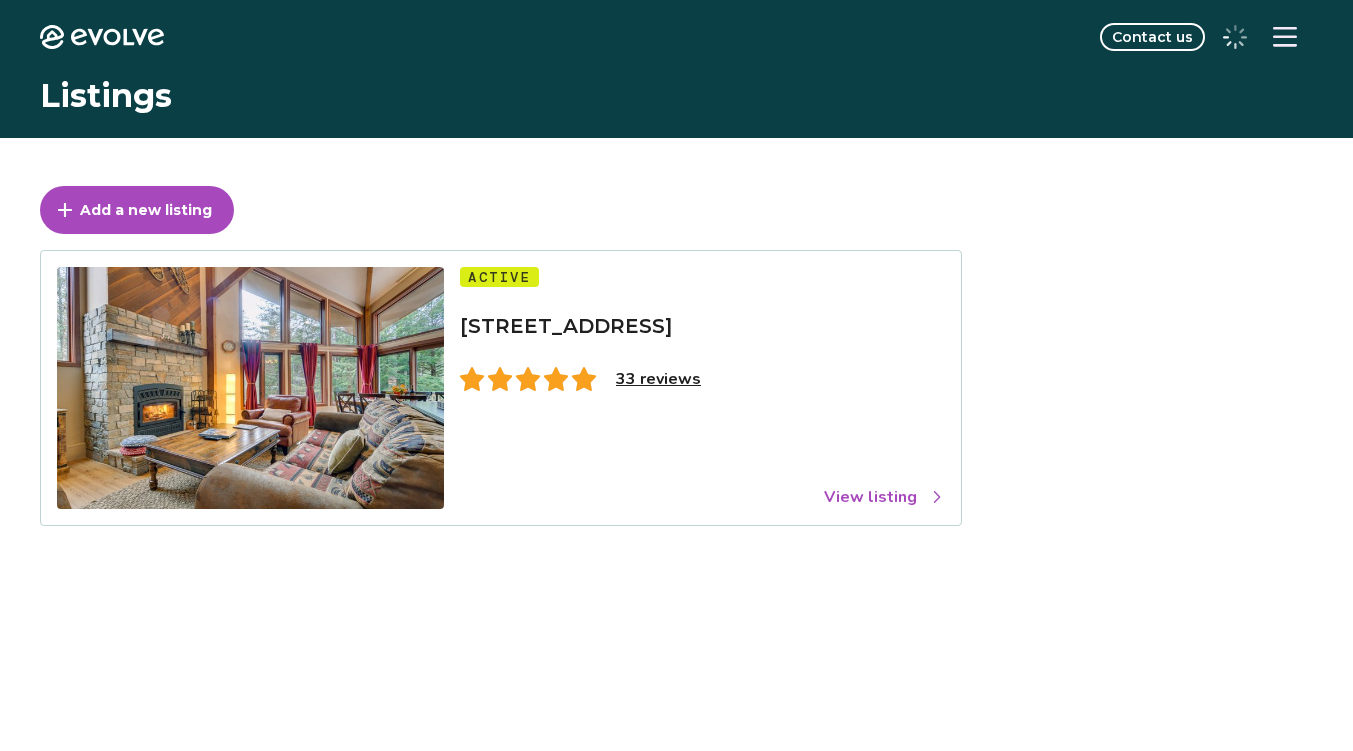 scroll, scrollTop: 0, scrollLeft: 0, axis: both 